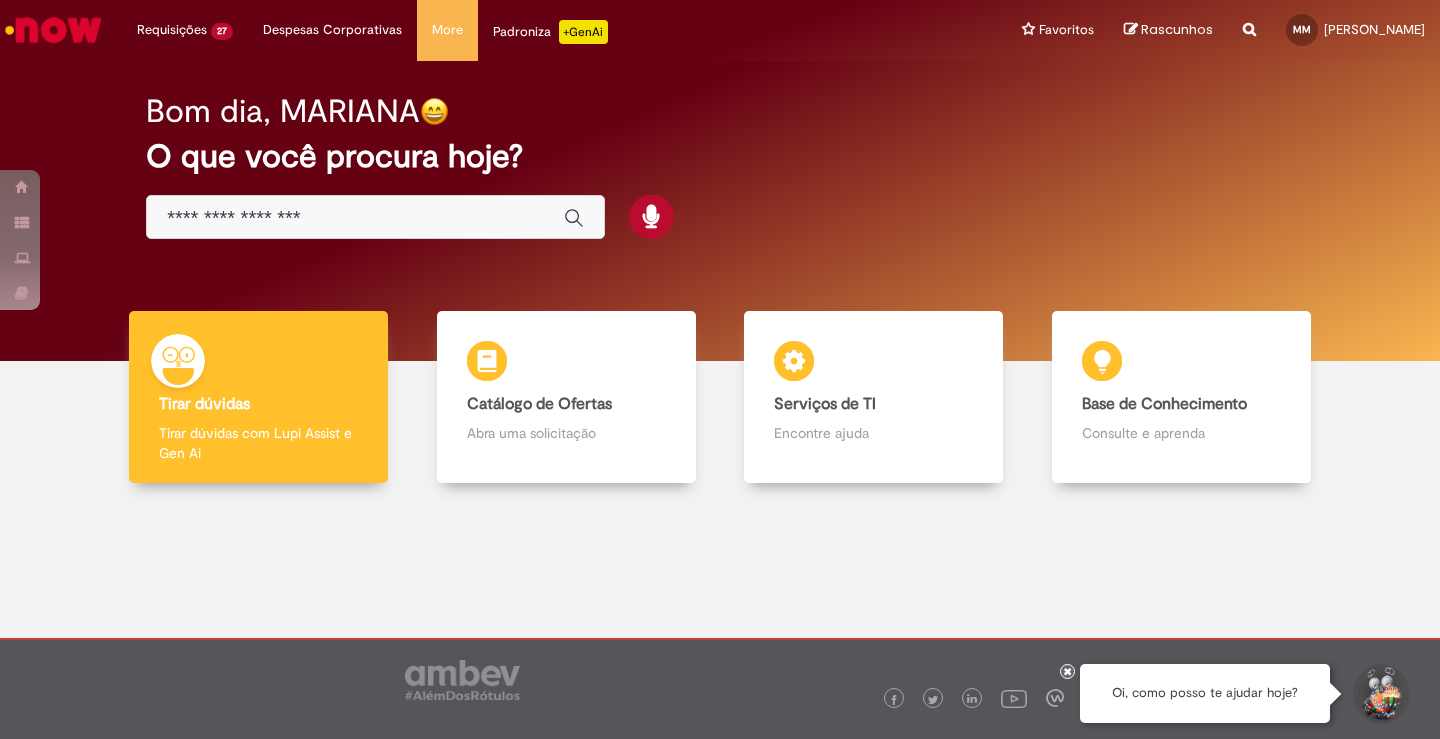 scroll, scrollTop: 0, scrollLeft: 0, axis: both 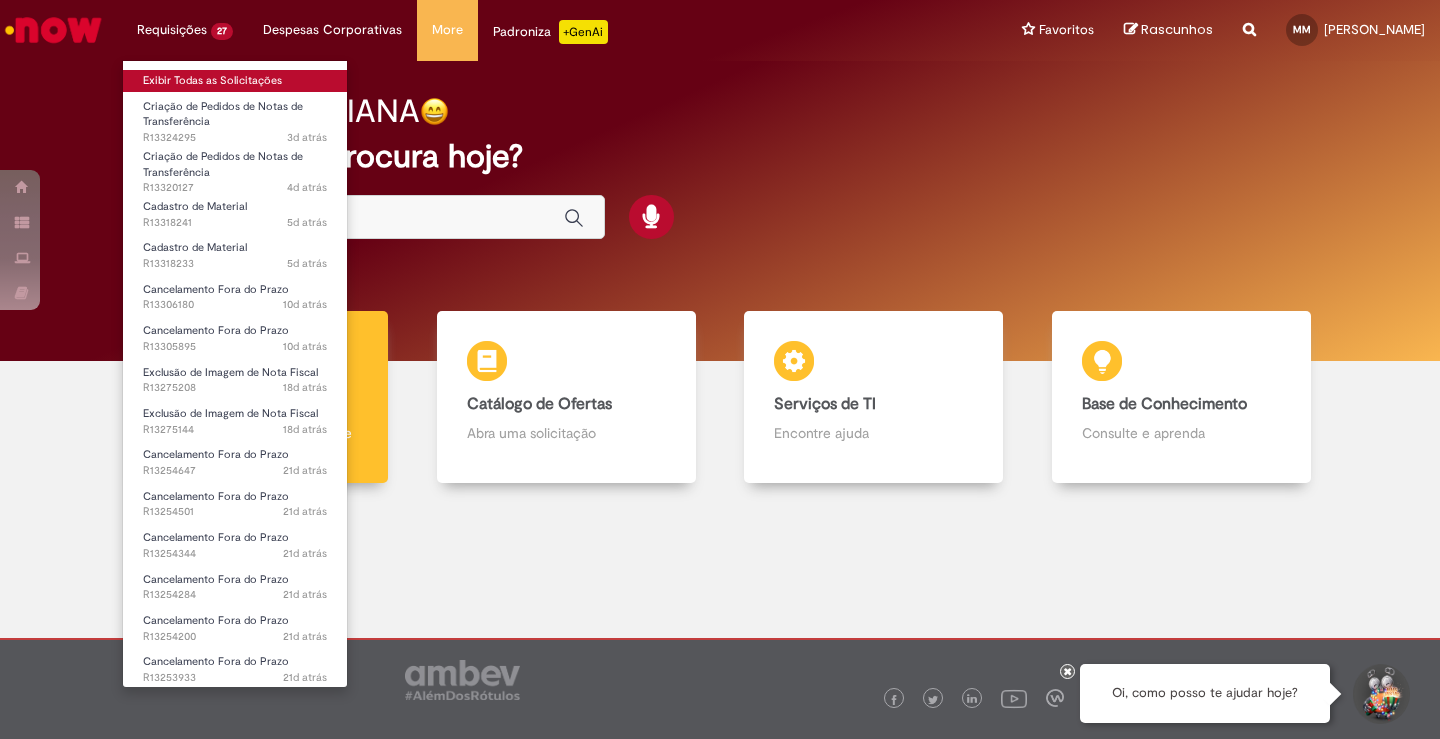 click on "Exibir Todas as Solicitações" at bounding box center (235, 81) 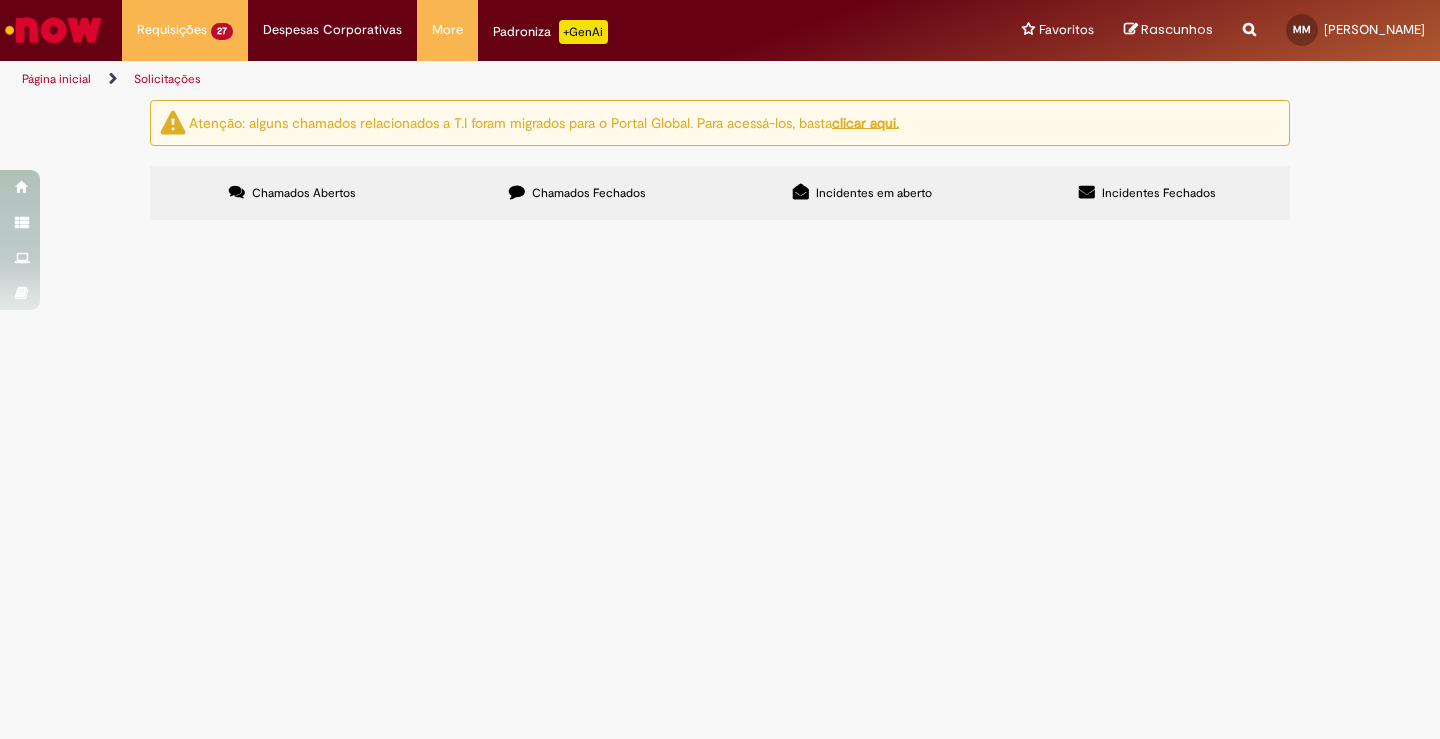 click on "Atenção: alguns chamados relacionados a T.I foram migrados para o Portal Global. Para acessá-los, basta  clicar aqui.
Chamados Abertos     Chamados Fechados     Incidentes em aberto     Incidentes Fechados
Itens solicitados
Exportar como PDF Exportar como Excel Exportar como CSV
Itens solicitados
Número
Oferta
Descrição
Fase
Status
R13324295       Criação de Pedidos de Notas de Transferência       Nota precisa de pedido com 7000kg
[GEOGRAPHIC_DATA]
R13320127       Criação de Pedidos de Notas de Transferência" at bounding box center [720, 163] 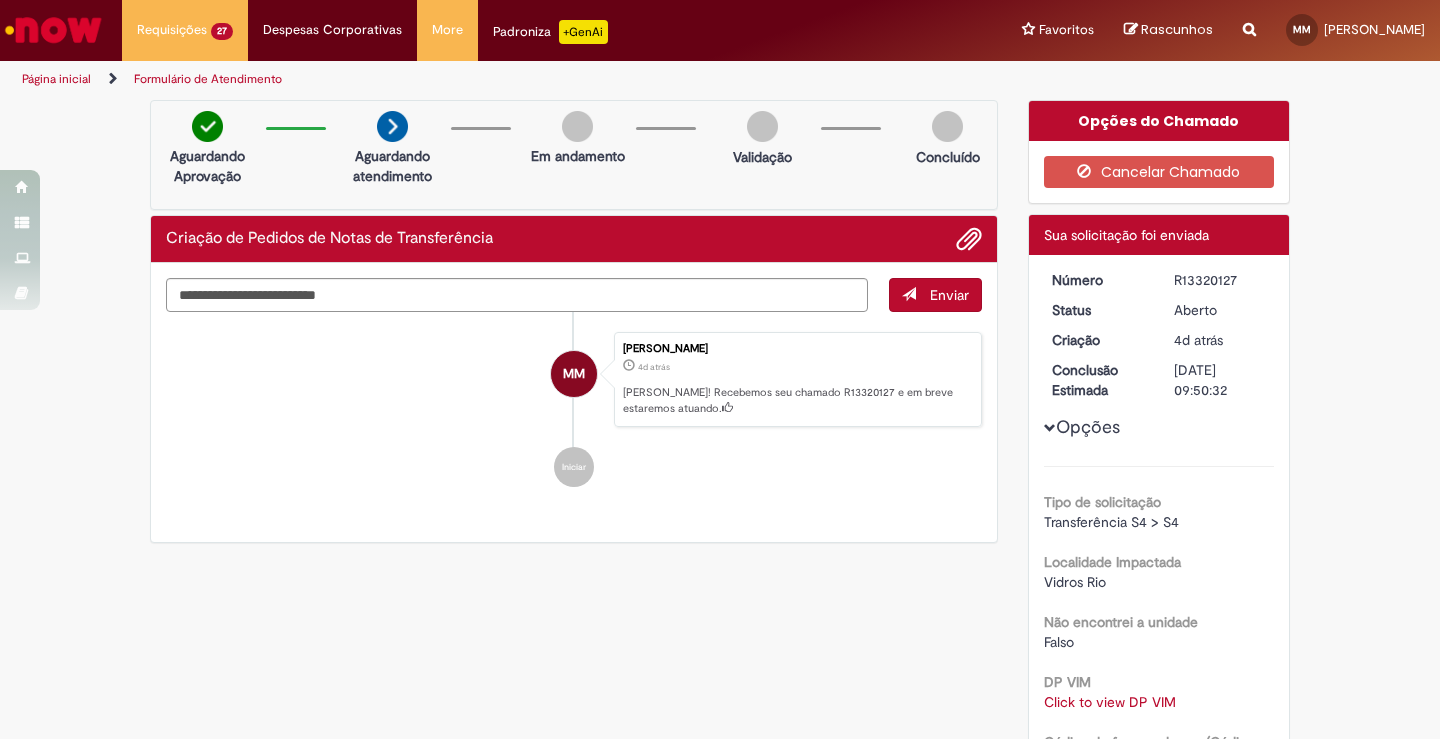 click on "Verificar Código de Barras
Aguardando Aprovação
Aguardando atendimento
Em andamento
Validação
Concluído
Criação de Pedidos de Notas de Transferência
Enviar
MM
[PERSON_NAME]
4d atrás 4 dias atrás
[PERSON_NAME]! Recebemos seu chamado R13320127 e em breve estaremos atuando.
Iniciar
Opções do Chamado" at bounding box center (720, 699) 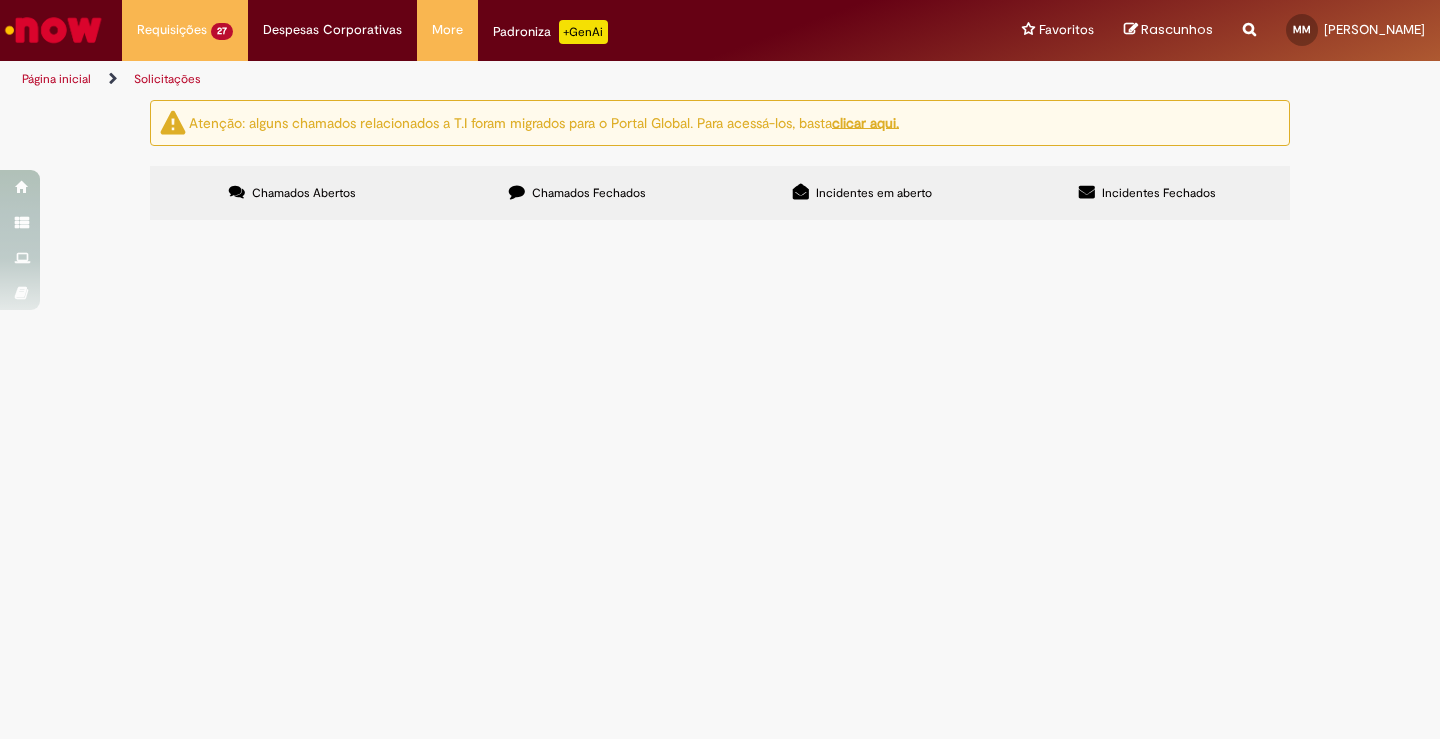 click on "Atenção: alguns chamados relacionados a T.I foram migrados para o Portal Global. Para acessá-los, basta  clicar aqui.
Chamados Abertos     Chamados Fechados     Incidentes em aberto     Incidentes Fechados
Itens solicitados
Exportar como PDF Exportar como Excel Exportar como CSV
Solicitações
Carregamento de dados...
Requisições abertas de LAS
Exportar como PDF Exportar como Excel Exportar como CSV
Solicitações
Carregamento de dados...
Itens solicitados" at bounding box center [720, 163] 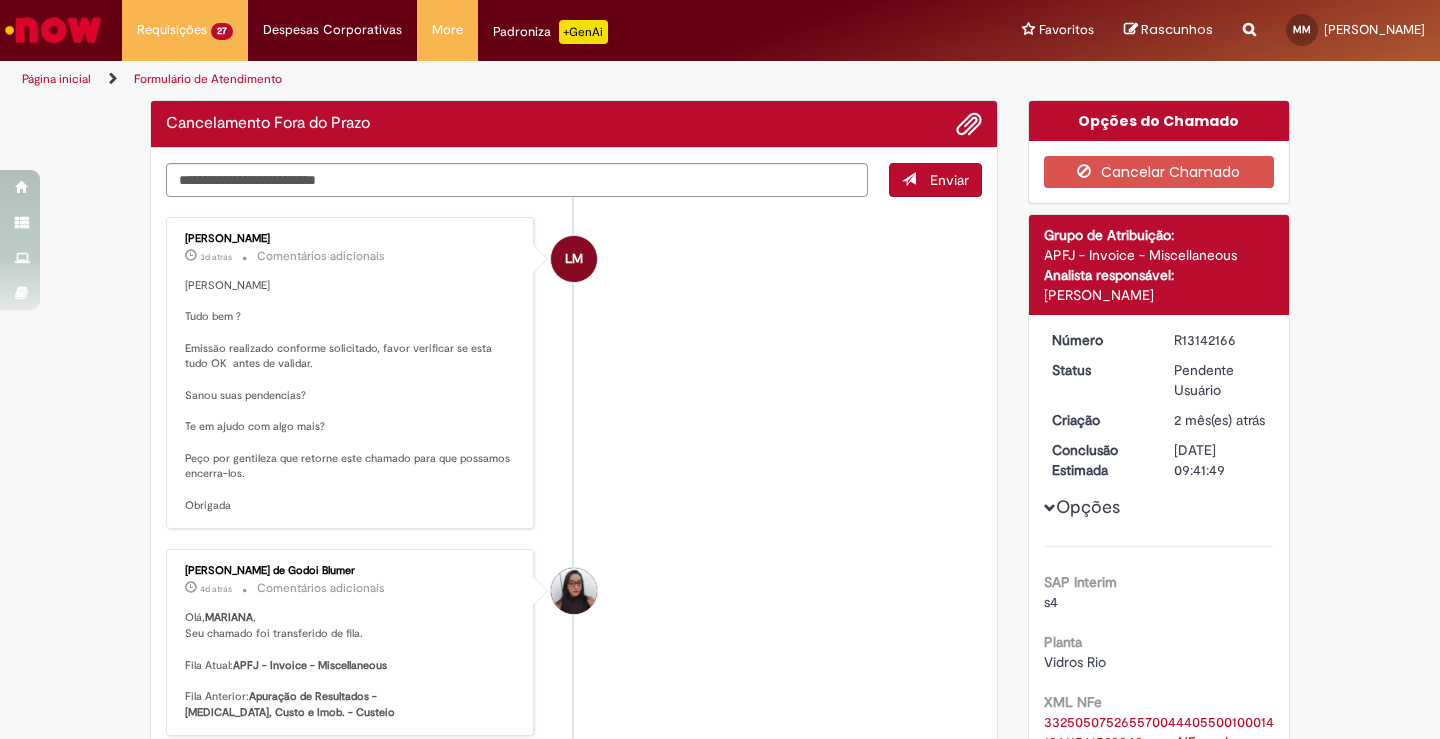click on "Verificar Código de Barras
Cancelamento Fora do Prazo
Enviar
LM
[PERSON_NAME]
3d atrás 3 dias atrás     Comentários adicionais
Olá Mariana
Tudo bem ?
Emissão realizado conforme solicitado, favor verificar se esta tudo OK  antes de validar.
Sanou suas pendencias?
Te em ajudo com algo mais?
Peço por gentileza que retorne este chamado para que possamos encerra-los.
Obrigada
4d atrás" at bounding box center (720, 3707) 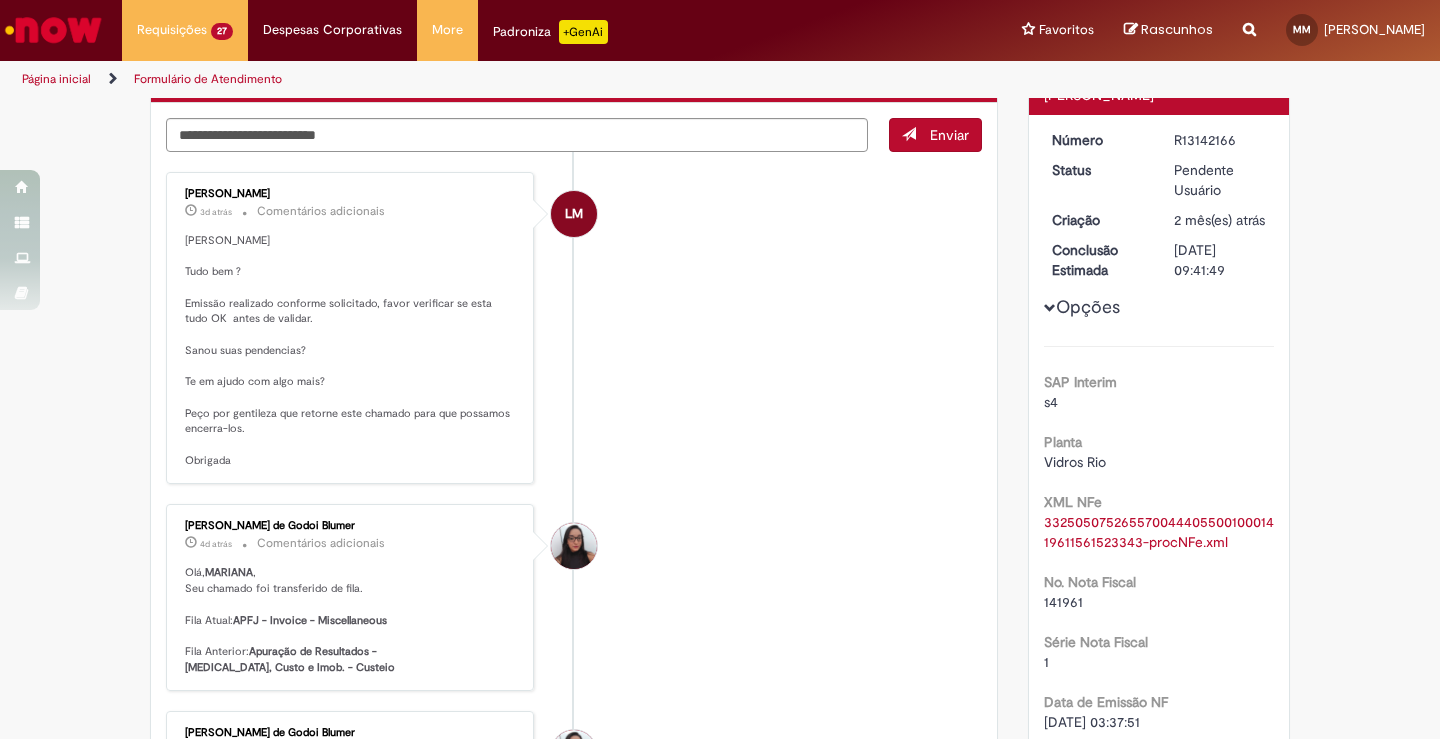 scroll, scrollTop: 0, scrollLeft: 0, axis: both 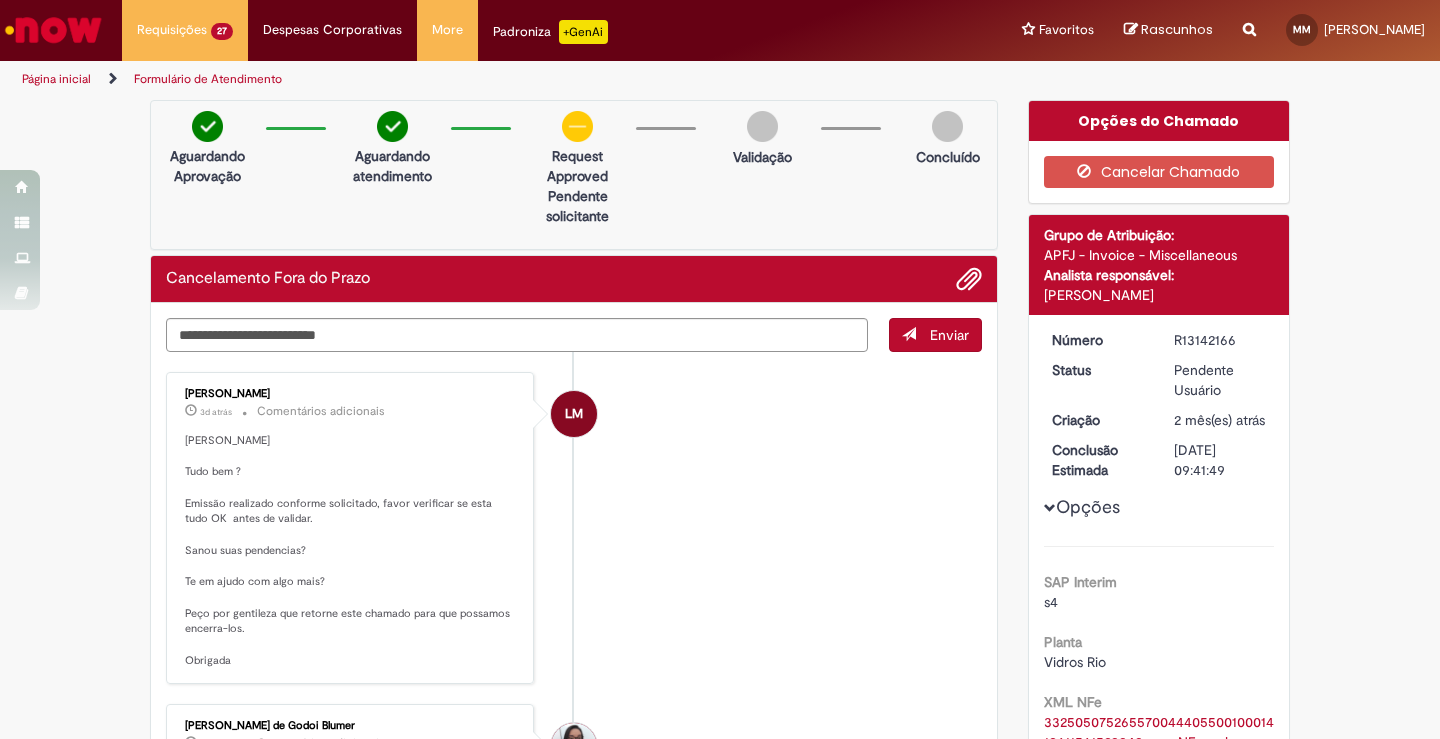 click on "Verificar Código de Barras
Aguardando Aprovação
Aguardando atendimento
request approved   Clique para exibir         Pendente solicitante
Validação
Concluído
Cancelamento Fora do Prazo
Enviar
LM
[PERSON_NAME]
3d atrás 3 dias atrás     Comentários adicionais" at bounding box center (720, 3784) 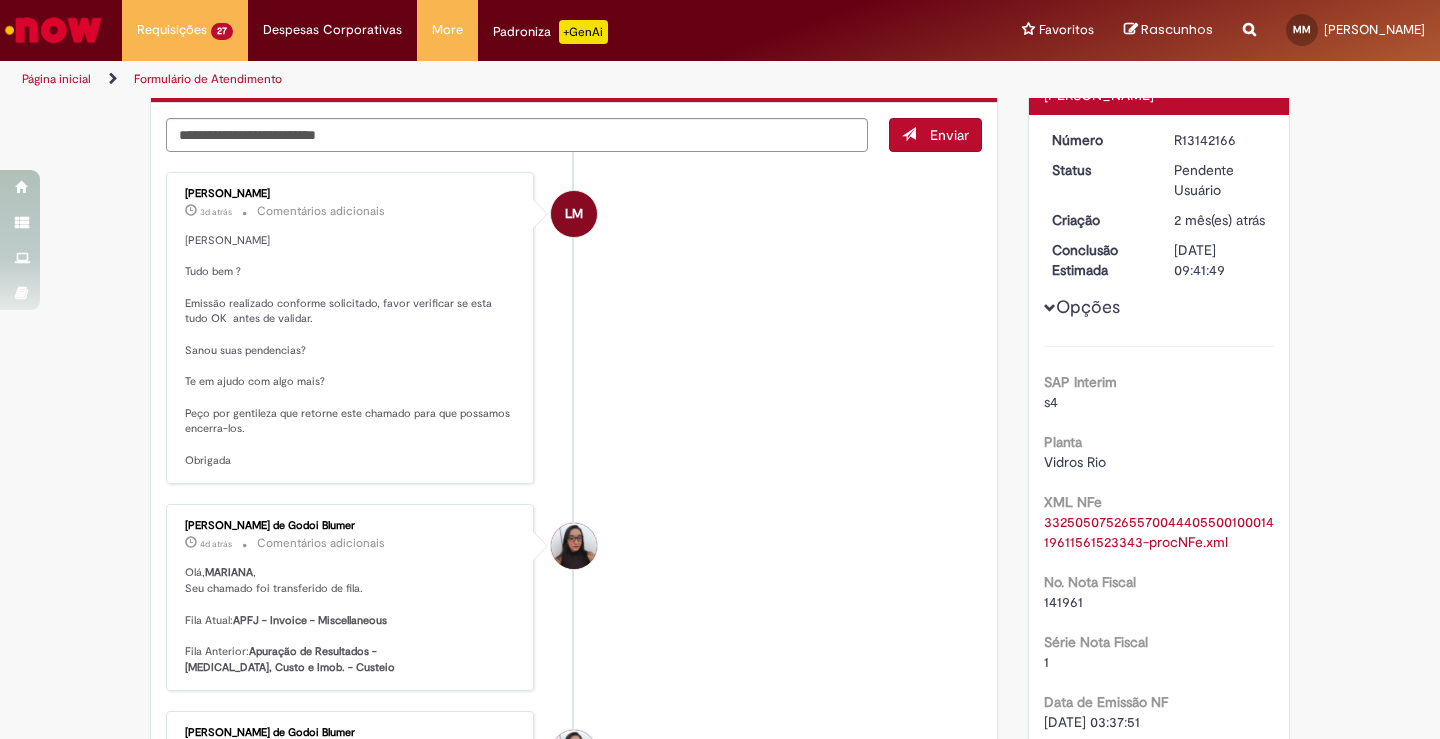 click on "[PERSON_NAME]
Tudo bem ?
Emissão realizado conforme solicitado, favor verificar se esta tudo OK  antes de validar.
Sanou suas pendencias?
Te em ajudo com algo mais?
Peço por gentileza que retorne este chamado para que possamos encerra-los.
Obrigada" at bounding box center [351, 351] 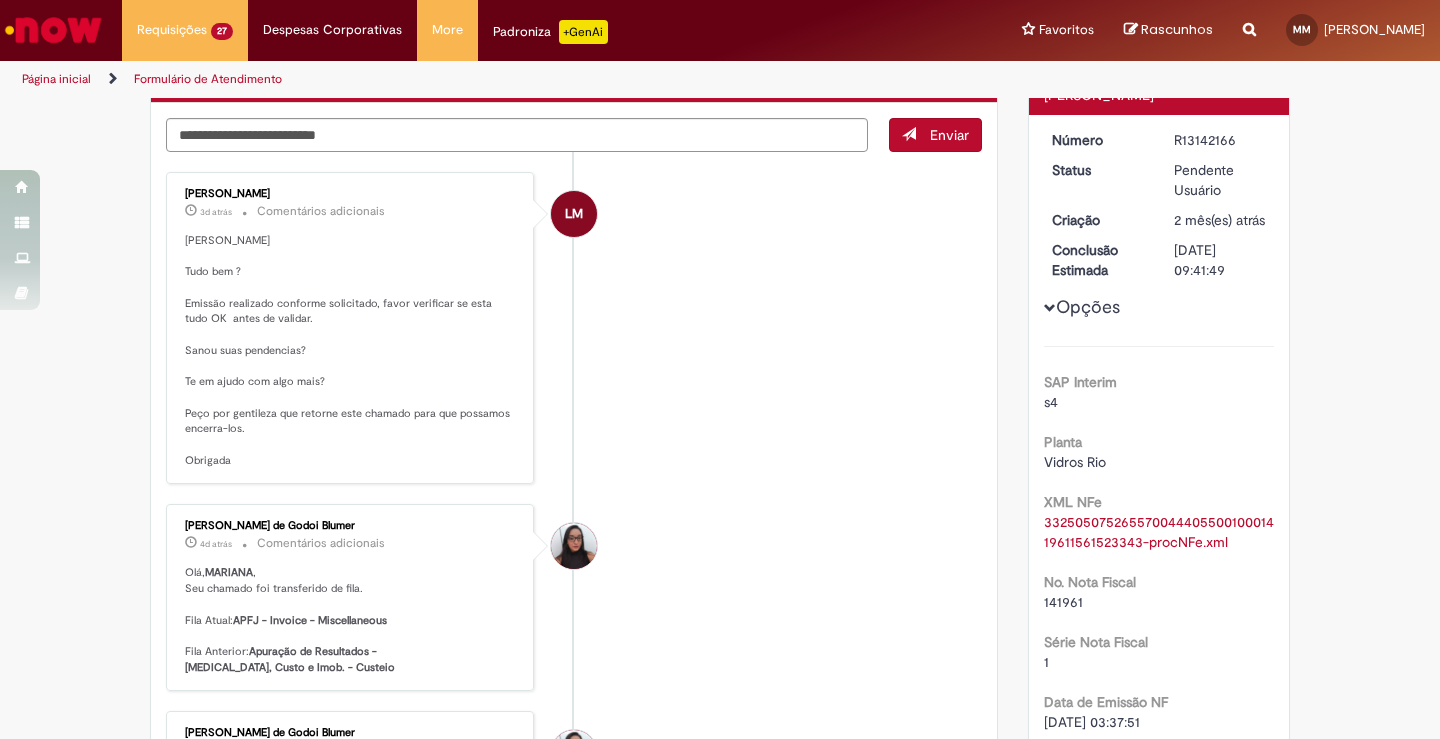 click on "Verificar Código de Barras
Aguardando Aprovação
Aguardando atendimento
request approved   Clique para exibir         Pendente solicitante
Validação
Concluído
Cancelamento Fora do Prazo
Enviar
LM
[PERSON_NAME]
3d atrás 3 dias atrás     Comentários adicionais" at bounding box center [720, 3584] 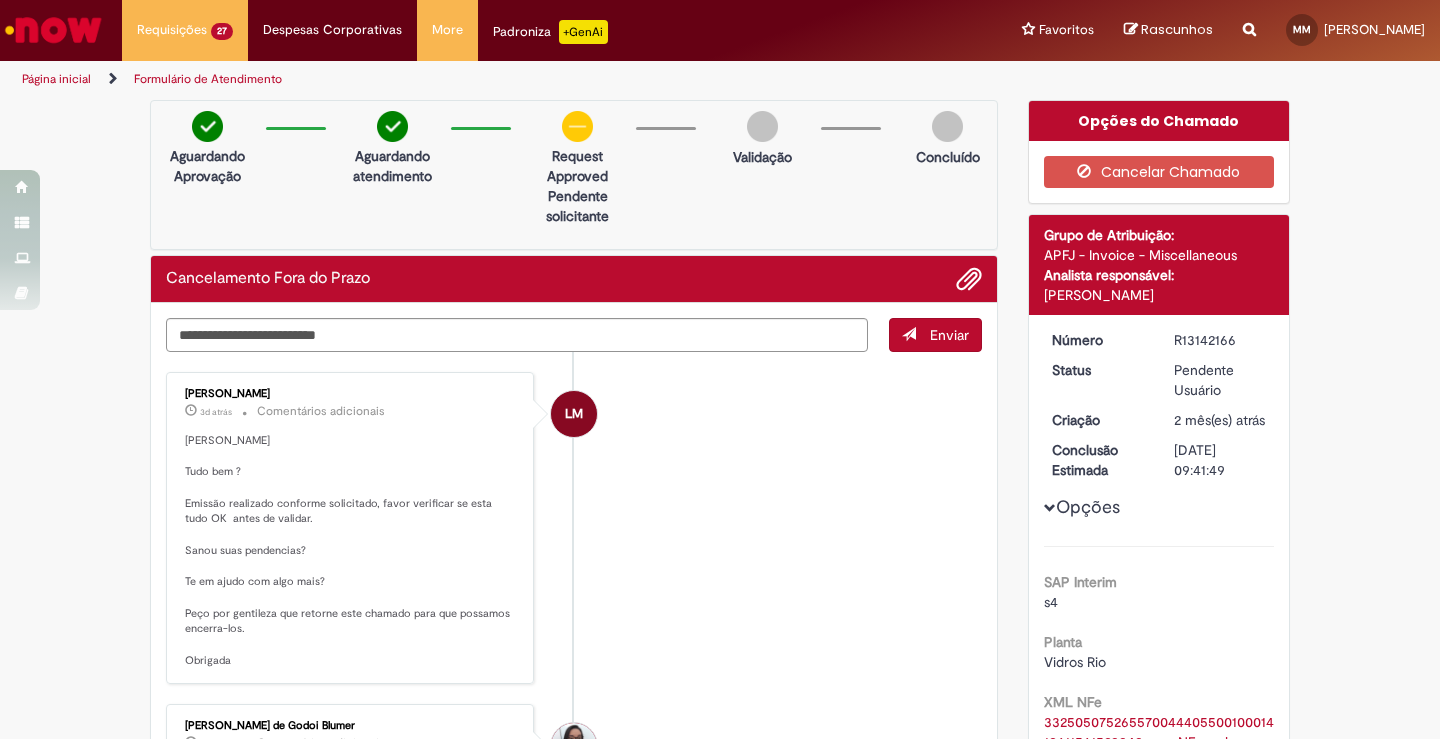 click on "Verificar Código de Barras
Aguardando Aprovação
Aguardando atendimento
request approved   Clique para exibir         Pendente solicitante
Validação
Concluído
Cancelamento Fora do Prazo
Enviar
LM
[PERSON_NAME]
3d atrás 3 dias atrás     Comentários adicionais" at bounding box center (720, 3784) 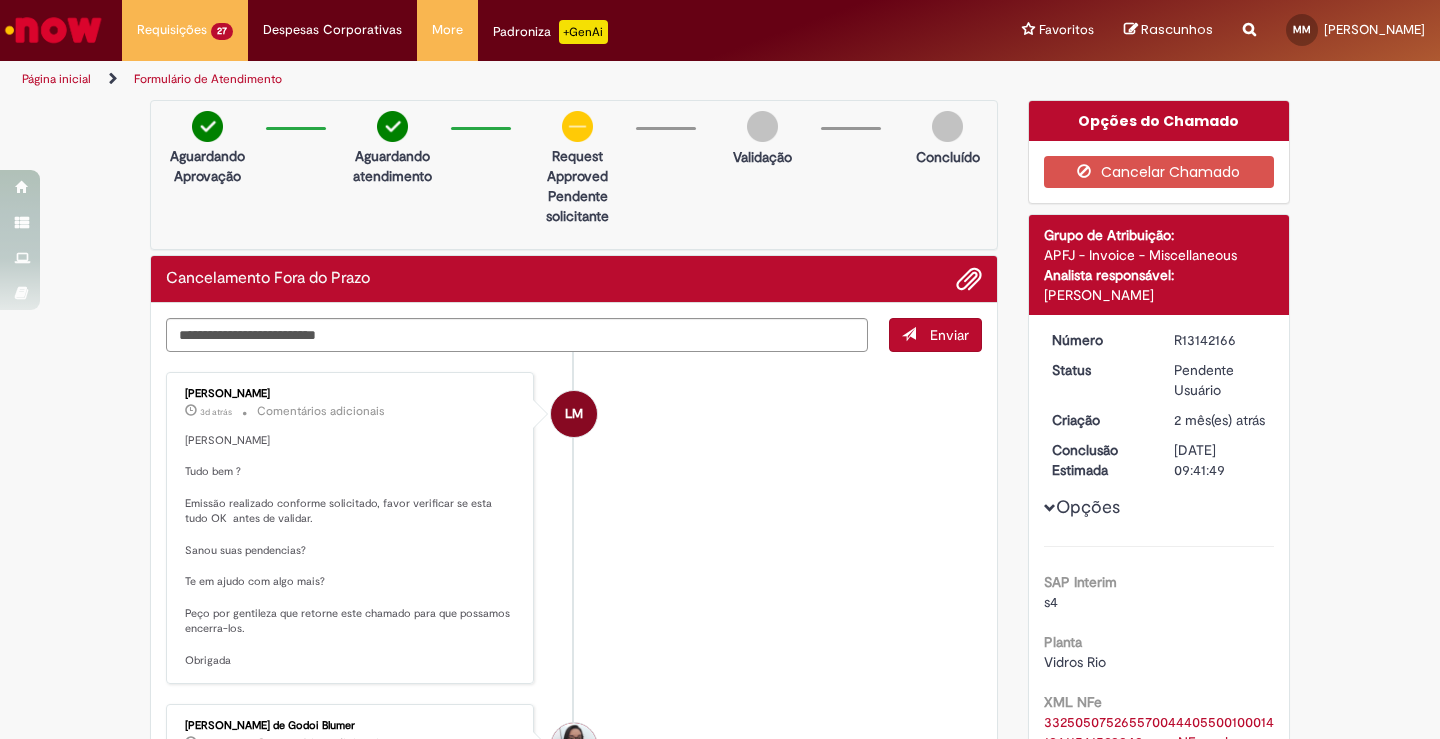 click on "Verificar Código de Barras
Aguardando Aprovação
Aguardando atendimento
request approved   Clique para exibir         Pendente solicitante
Validação
Concluído
Cancelamento Fora do Prazo
Enviar
LM
[PERSON_NAME]
3d atrás 3 dias atrás     Comentários adicionais" at bounding box center [720, 3784] 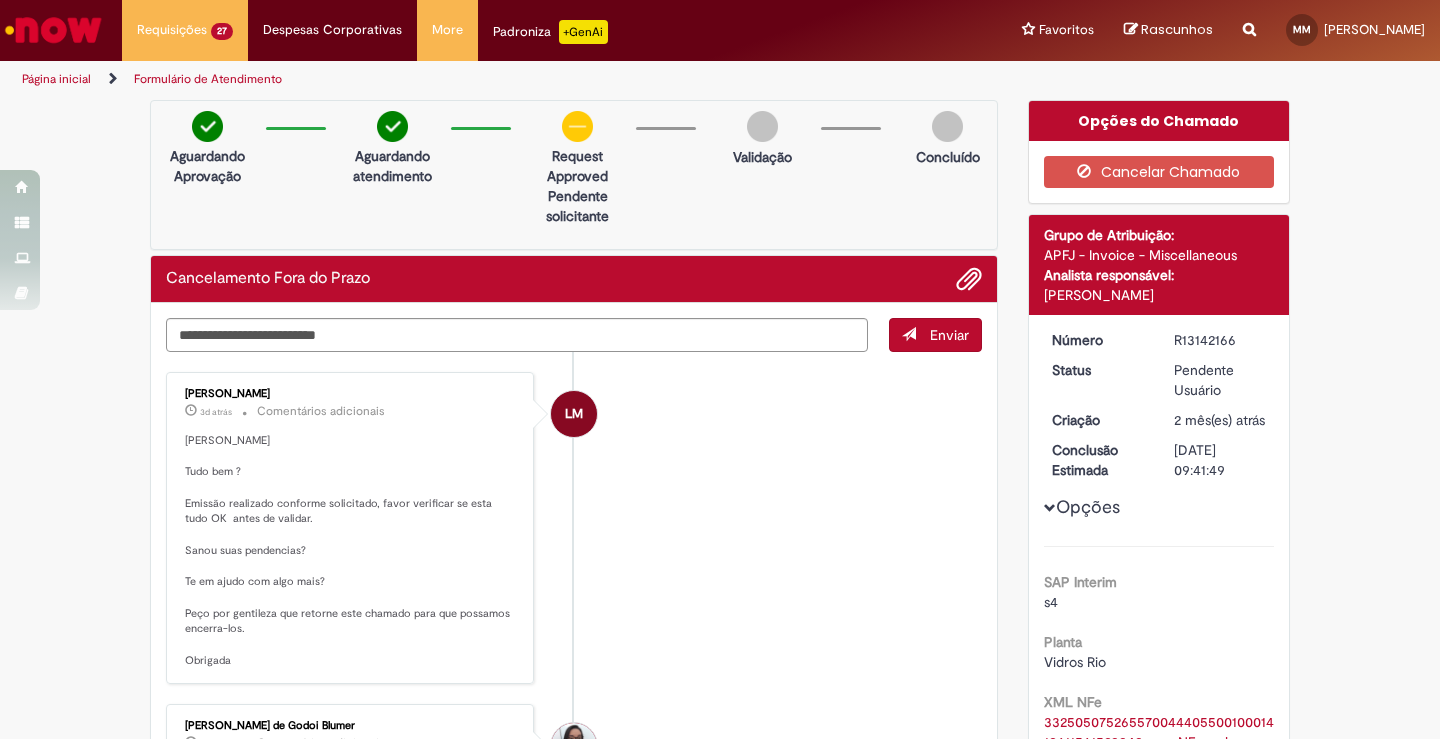 drag, startPoint x: 117, startPoint y: 469, endPoint x: 315, endPoint y: 737, distance: 333.20865 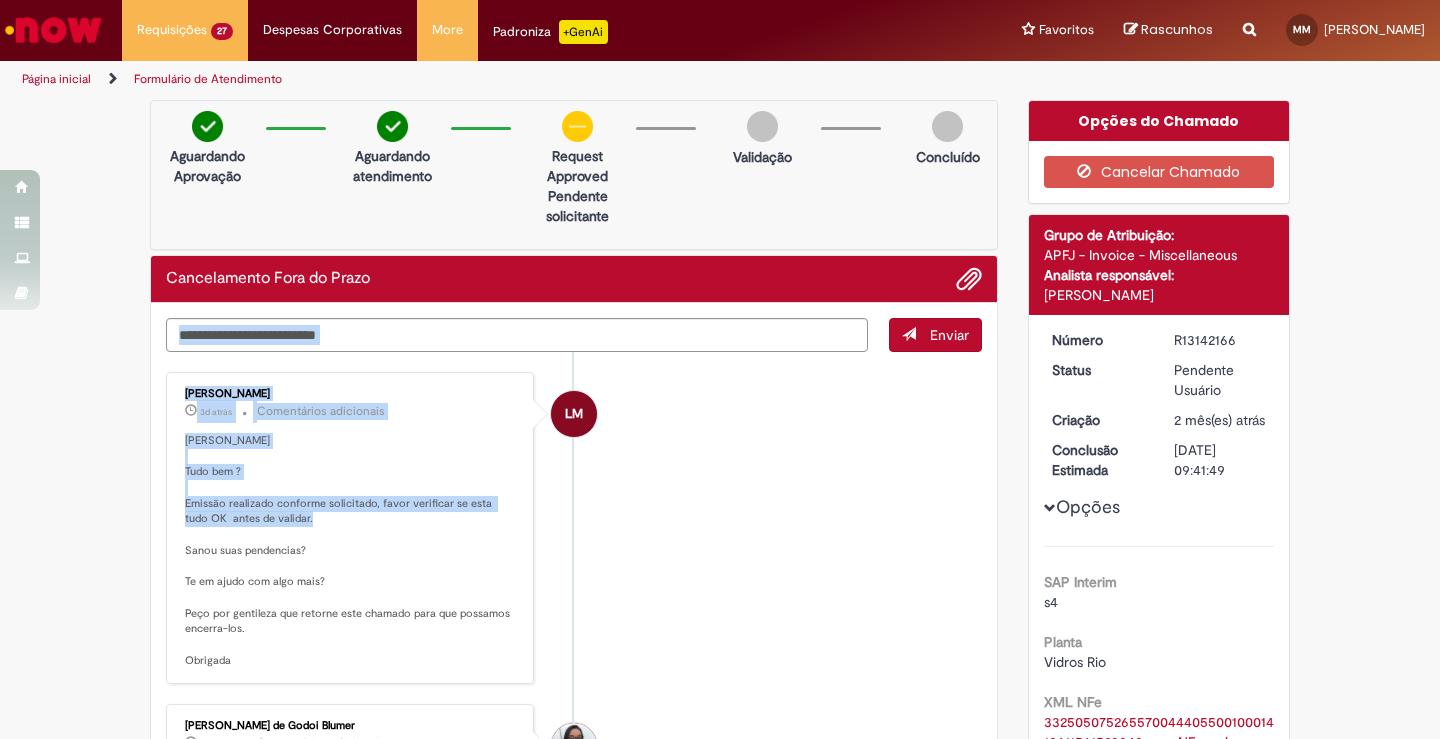 click on "LM
[PERSON_NAME]
3d atrás 3 dias atrás     Comentários adicionais
Olá Mariana
Tudo bem ?
Emissão realizado conforme solicitado, favor verificar se esta tudo OK  antes de validar.
Sanou suas pendencias?
Te em ajudo com algo mais?
Peço por gentileza que retorne este chamado para que possamos encerra-los.
Obrigada" at bounding box center [574, 528] 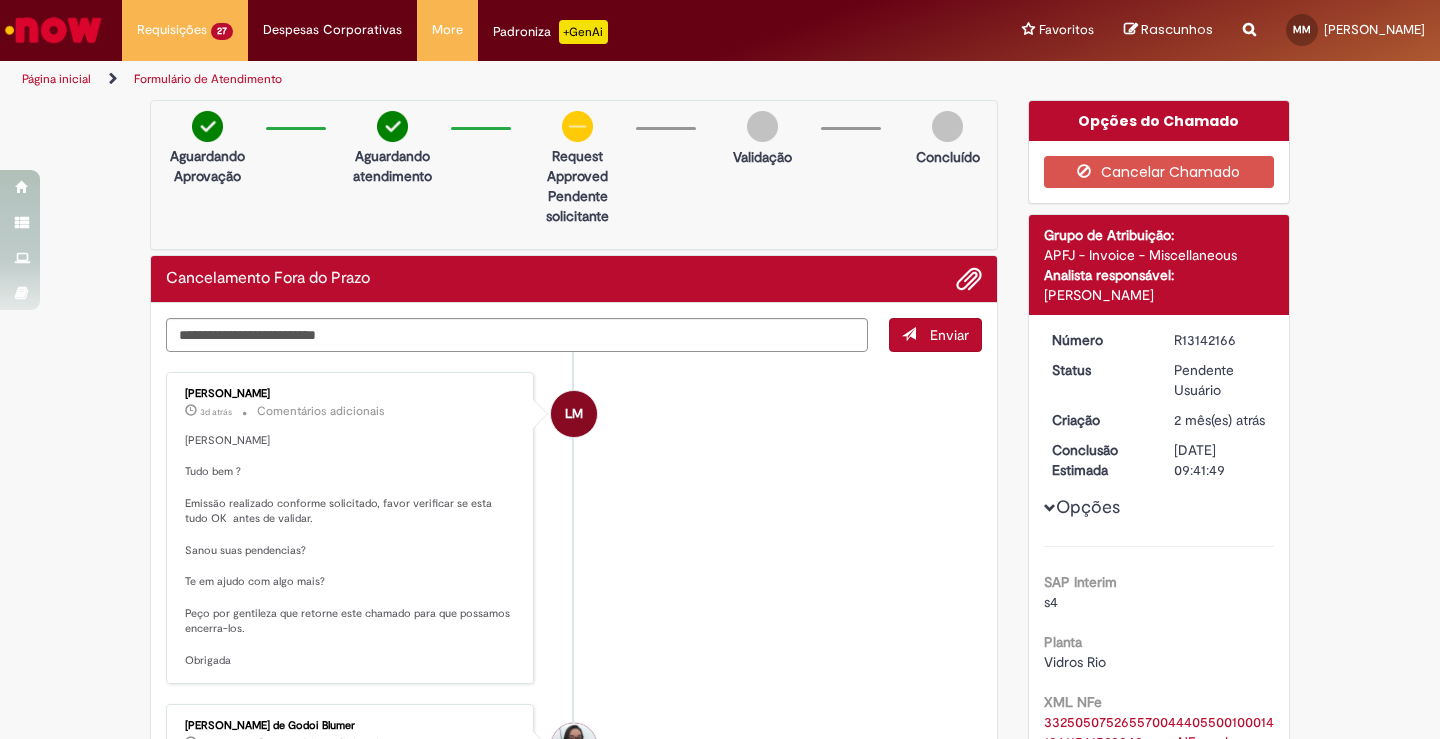 click at bounding box center [1249, 18] 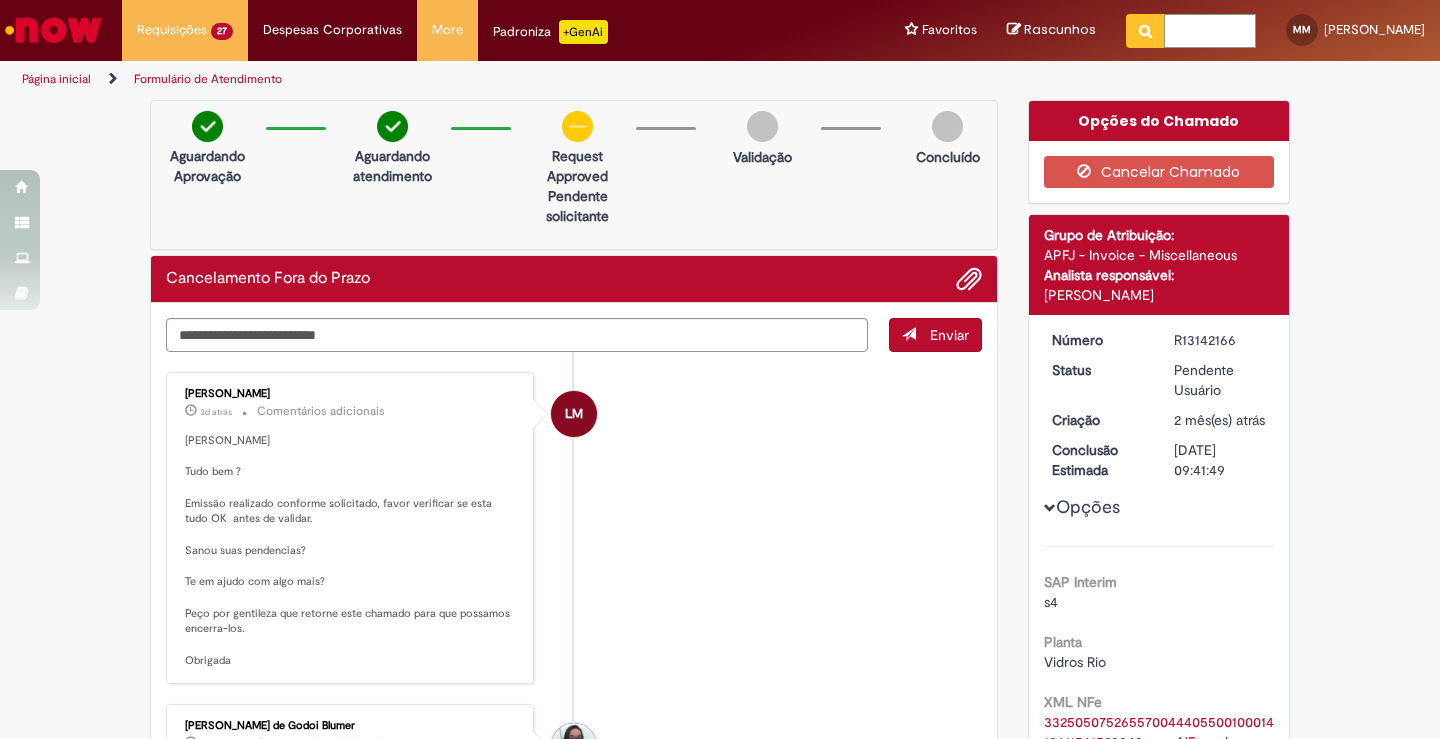click at bounding box center [1210, 31] 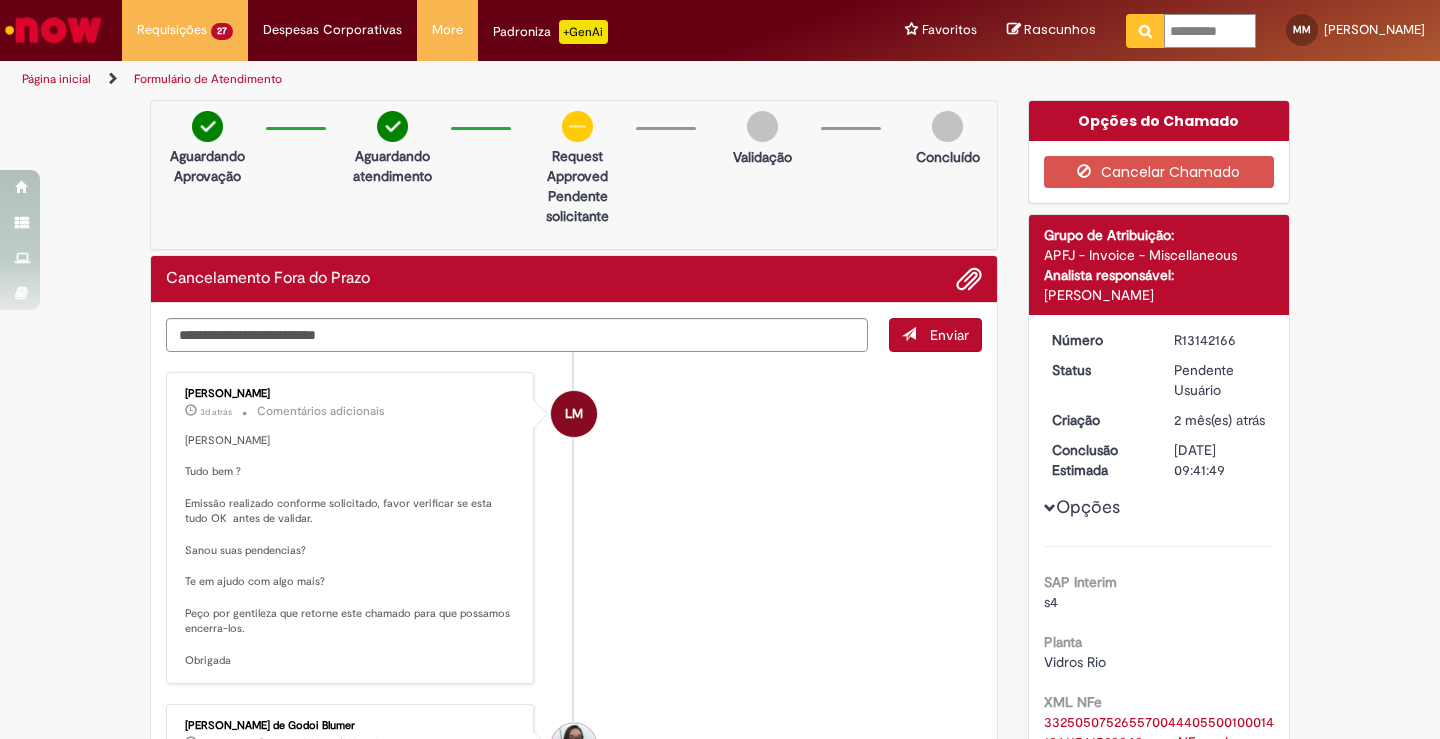 click at bounding box center (1145, 31) 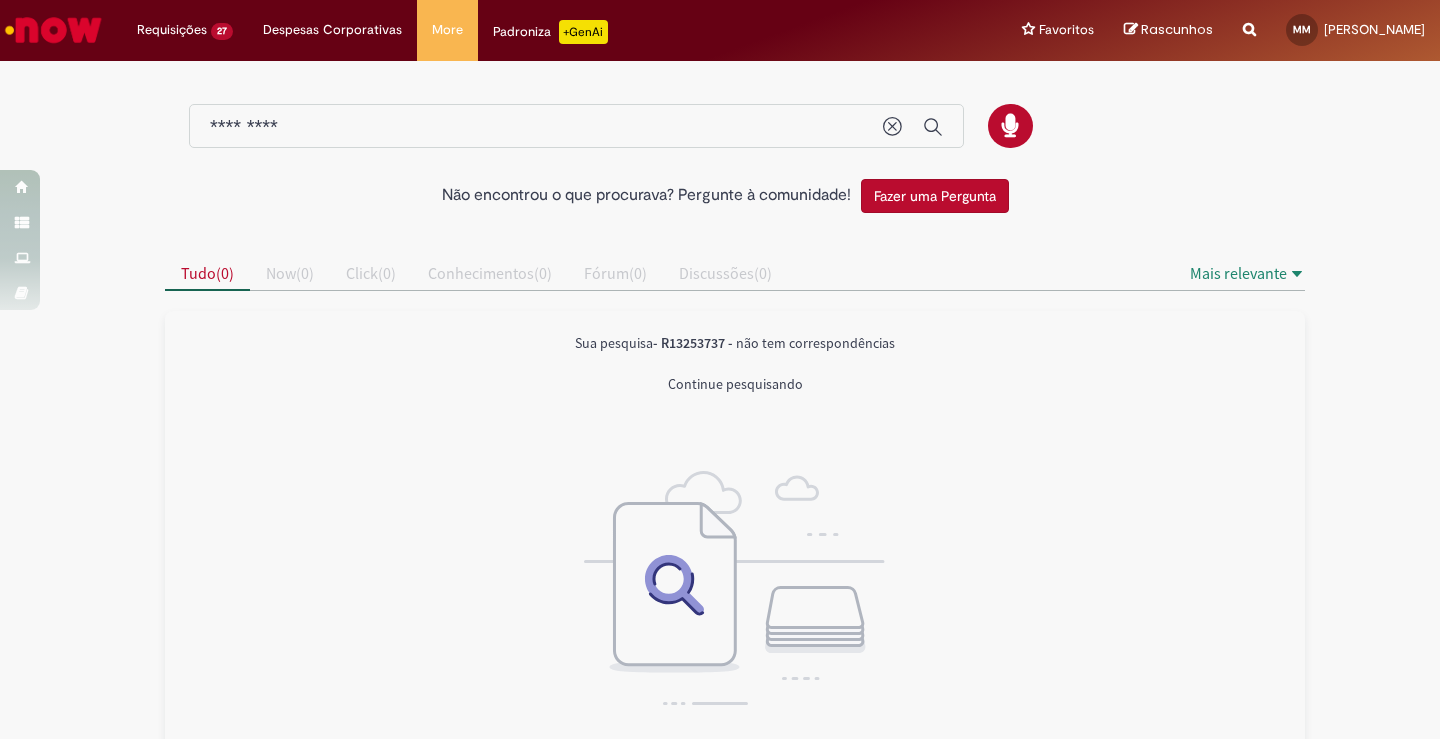 click on "- R13253737 -" at bounding box center (693, 343) 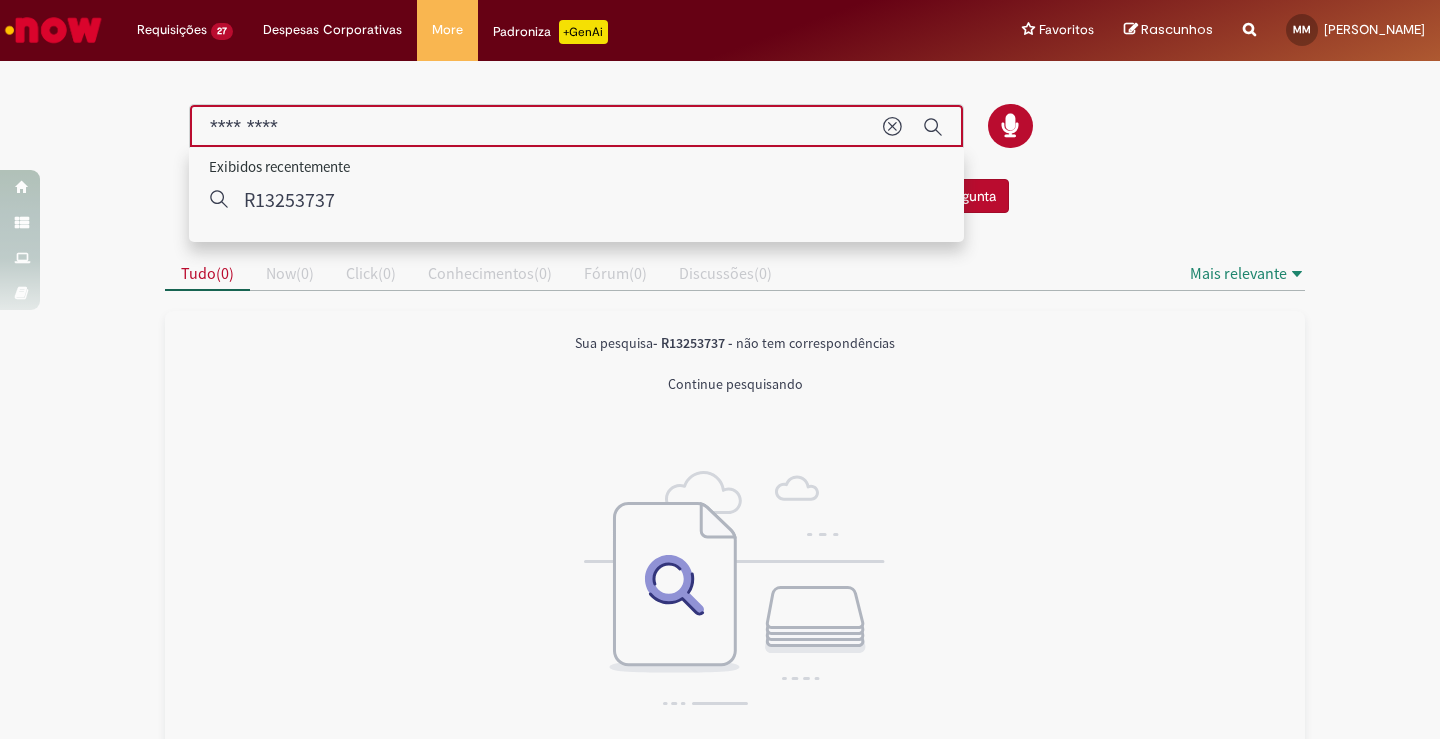 drag, startPoint x: 446, startPoint y: 138, endPoint x: 130, endPoint y: 101, distance: 318.15875 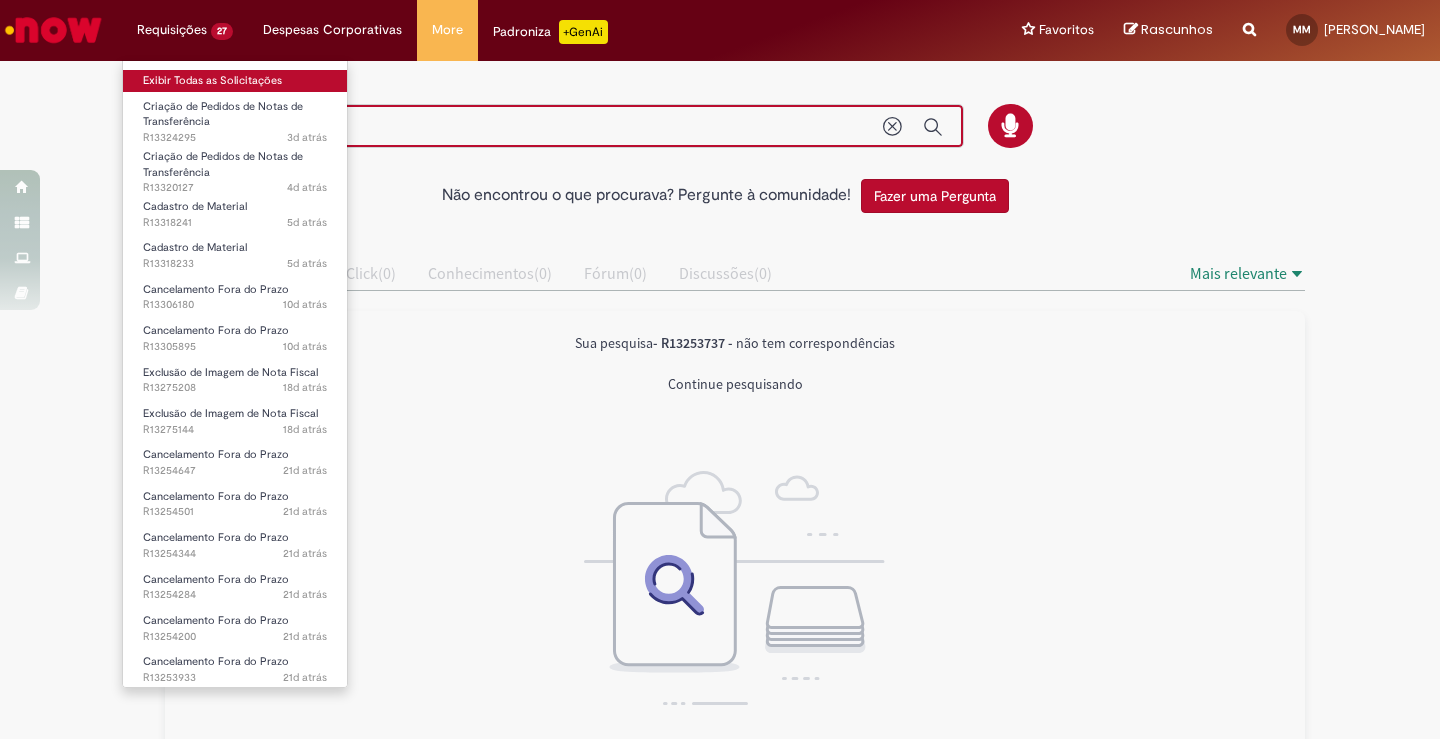 click on "Exibir Todas as Solicitações" at bounding box center [235, 81] 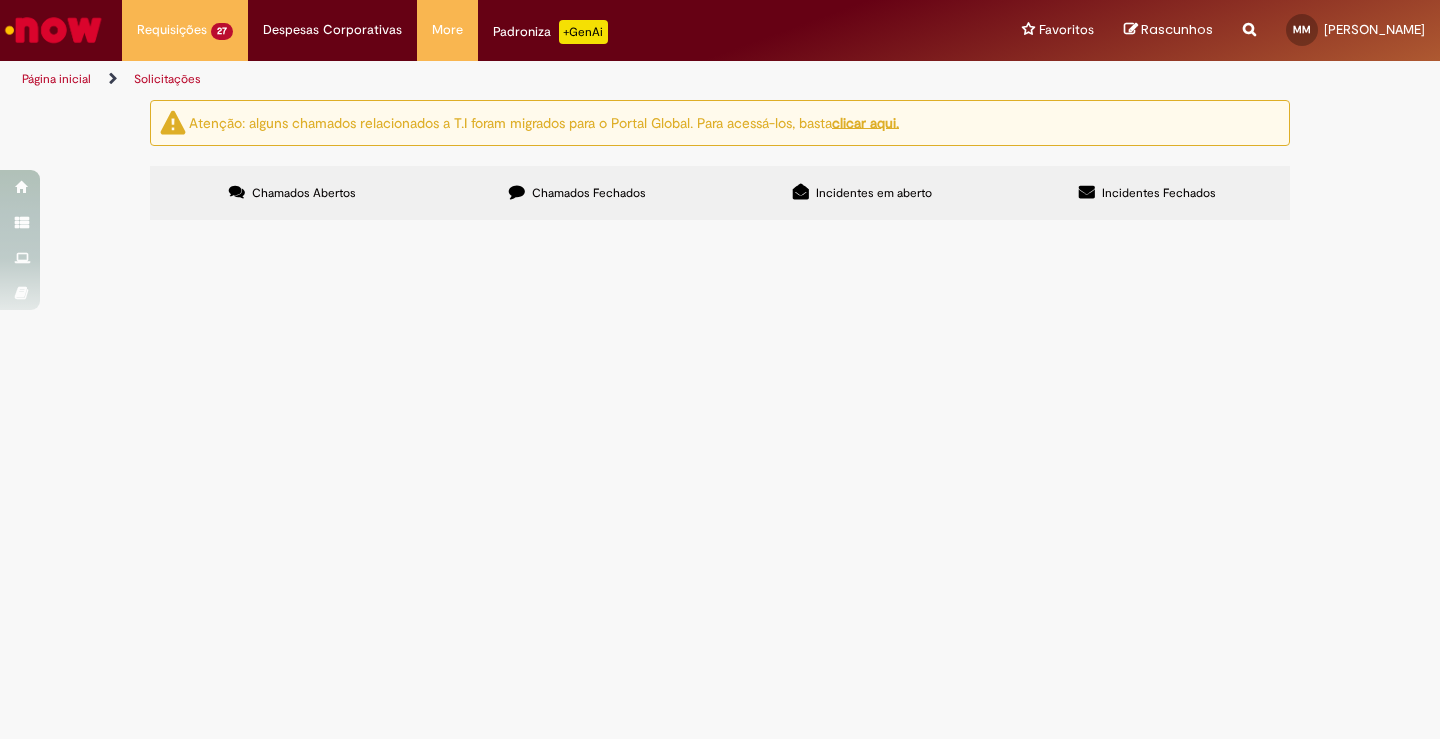 click on "Atenção: alguns chamados relacionados a T.I foram migrados para o Portal Global. Para acessá-los, basta  clicar aqui.
Chamados Abertos     Chamados Fechados     Incidentes em aberto     Incidentes Fechados
Itens solicitados
Exportar como PDF Exportar como Excel Exportar como CSV
Itens solicitados
Número
Oferta
Descrição
Fase
Status
R13324295       Criação de Pedidos de Notas de Transferência       Nota precisa de pedido com 7000kg
[GEOGRAPHIC_DATA]
R13320127       Criação de Pedidos de Notas de Transferência" at bounding box center (720, 163) 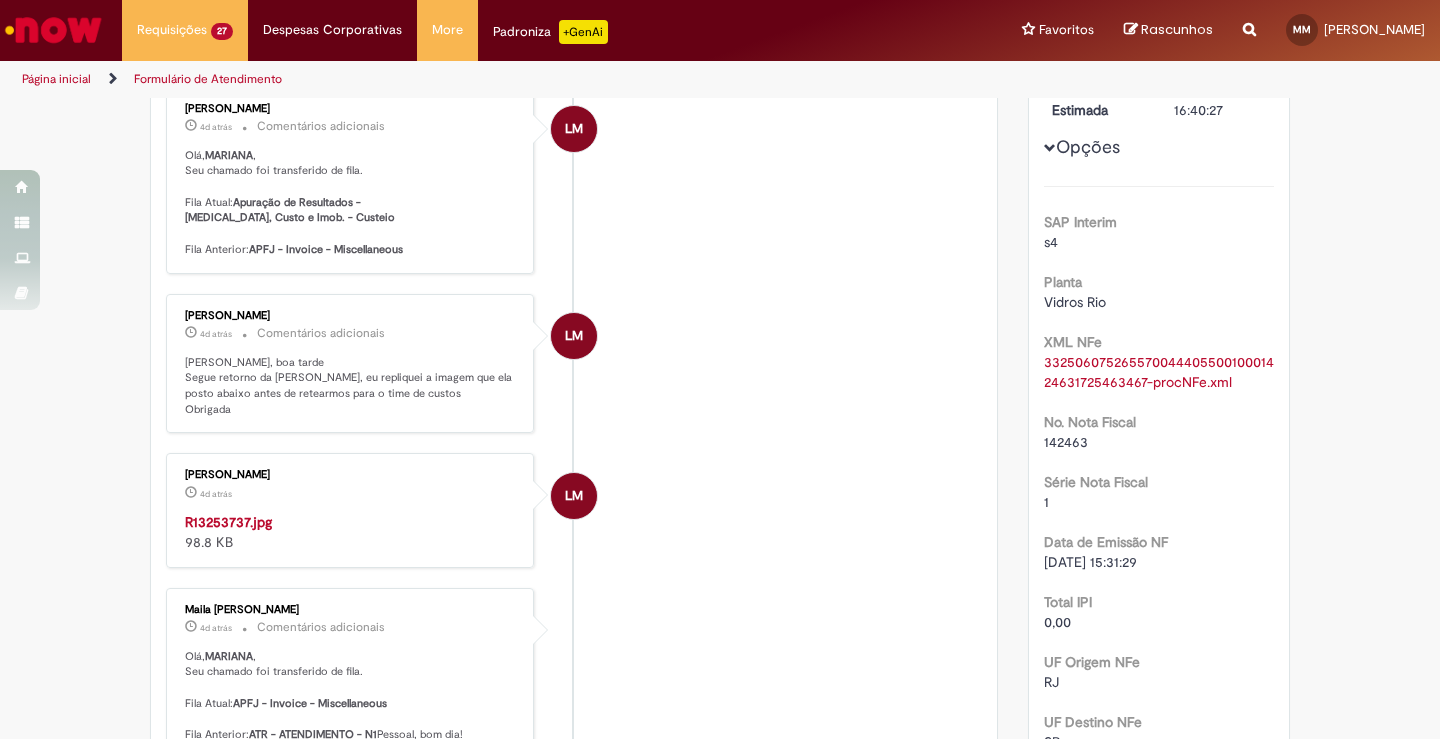 scroll, scrollTop: 0, scrollLeft: 0, axis: both 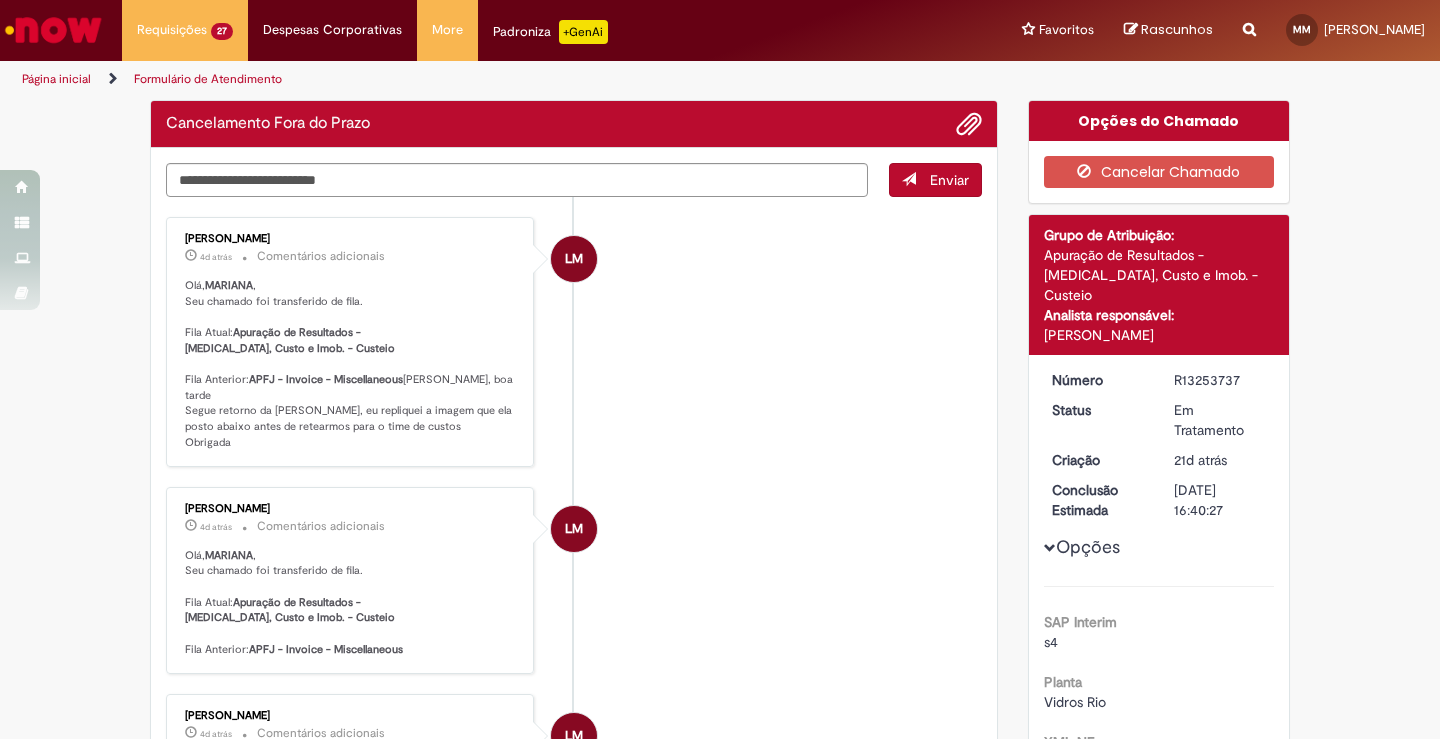 click on "Verificar Código de Barras
Cancelamento Fora do Prazo
Enviar
LM
[PERSON_NAME]
4d atrás 4 dias atrás     Comentários adicionais
[PERSON_NAME] ,  Seu chamado foi transferido de fila. Fila Atual:  Apuração de Resultados - [MEDICAL_DATA], Custo e Imob. - Custeio Fila Anterior:  APFJ - Invoice - Miscellaneous
[PERSON_NAME], boa tarde
Segue retorno da [PERSON_NAME], eu repliquei a imagem que ela posto abaixo antes de retearmos para o time de custos
Obrigada
LM" at bounding box center [720, 2678] 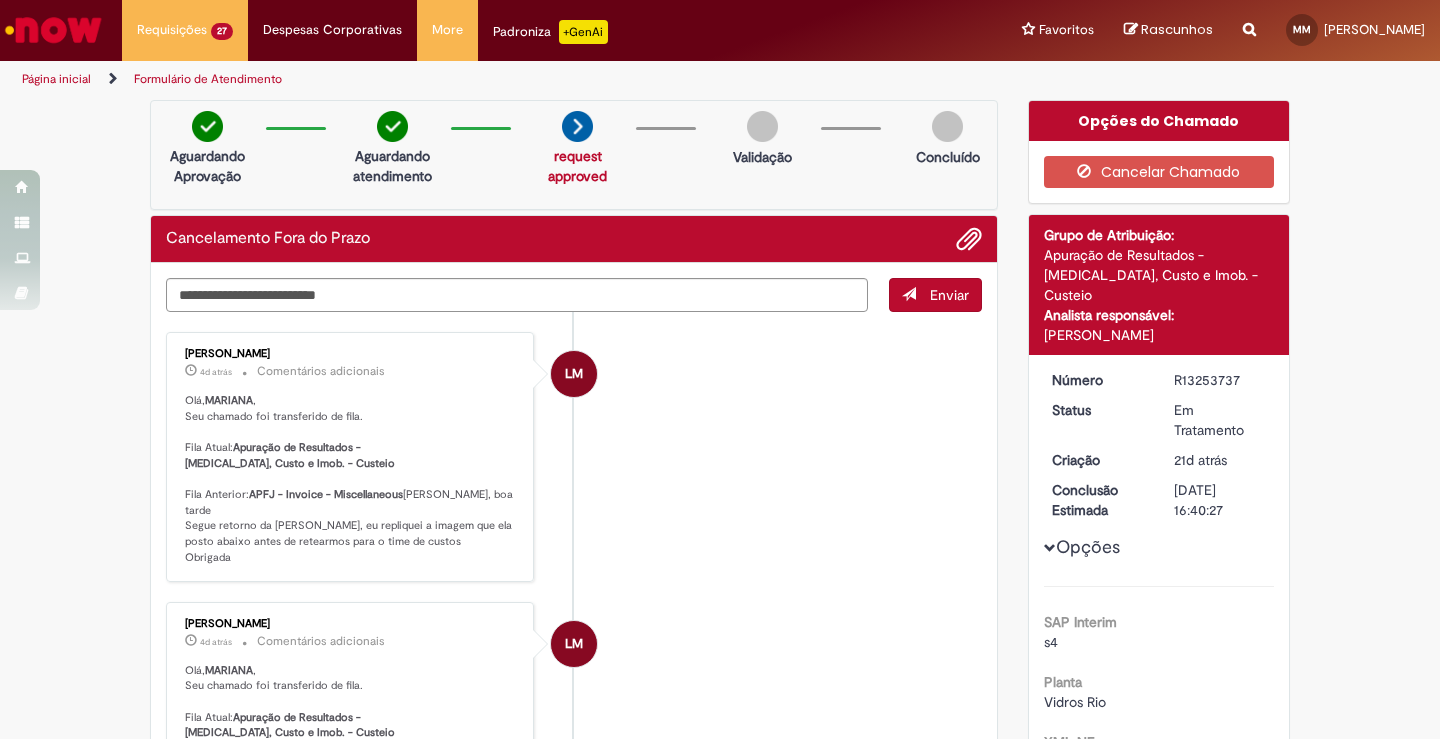 click on "Verificar Código de Barras
Aguardando Aprovação
Aguardando atendimento
request approved
request approved
Validação
Concluído
Cancelamento Fora do Prazo
Enviar
LM
[PERSON_NAME]
4d atrás 4 dias atrás     Comentários adicionais
[PERSON_NAME] ,  Seu chamado foi transferido de fila. Fila Atual:  Apuração de Resultados - [MEDICAL_DATA], Custo e Imob. - Custeio Fila Anterior:  APFJ - Invoice - Miscellaneous" at bounding box center [574, 2735] 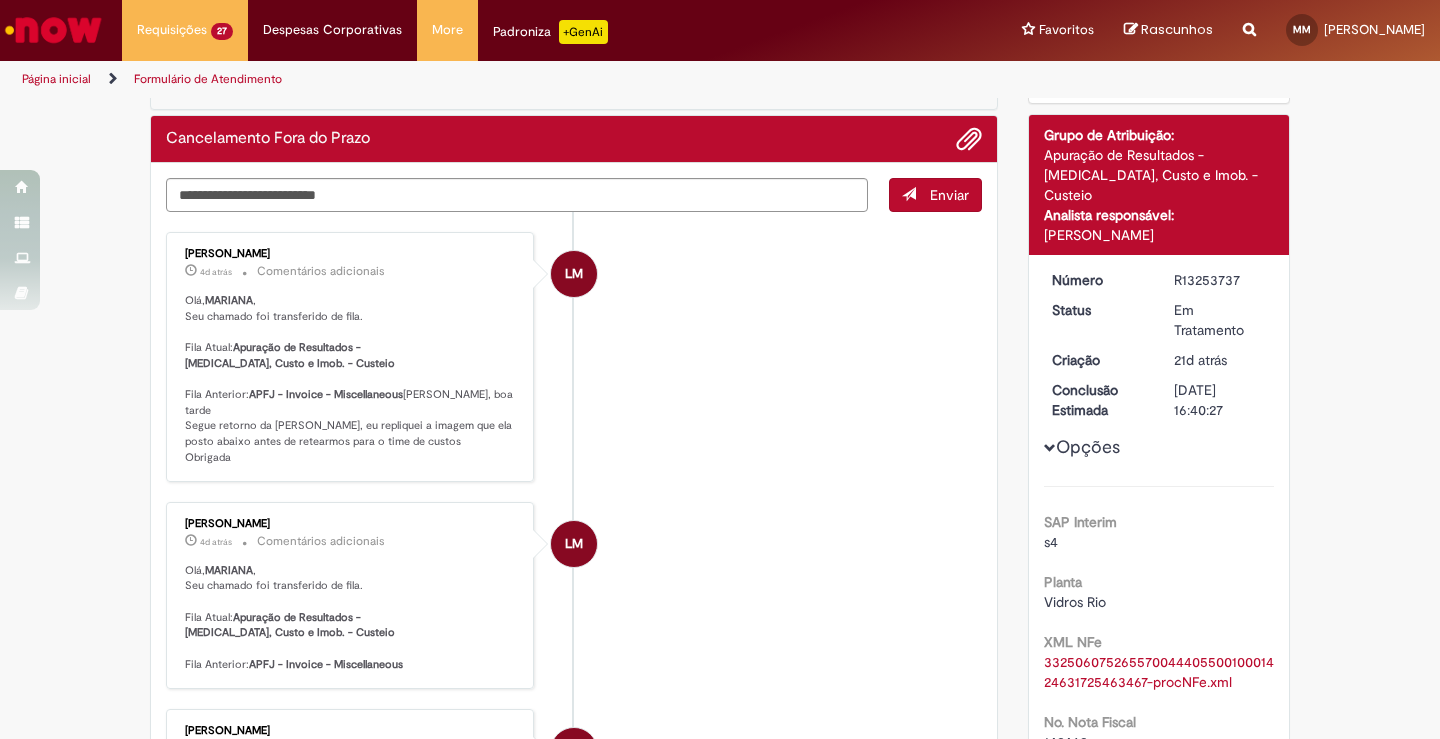 scroll, scrollTop: 0, scrollLeft: 0, axis: both 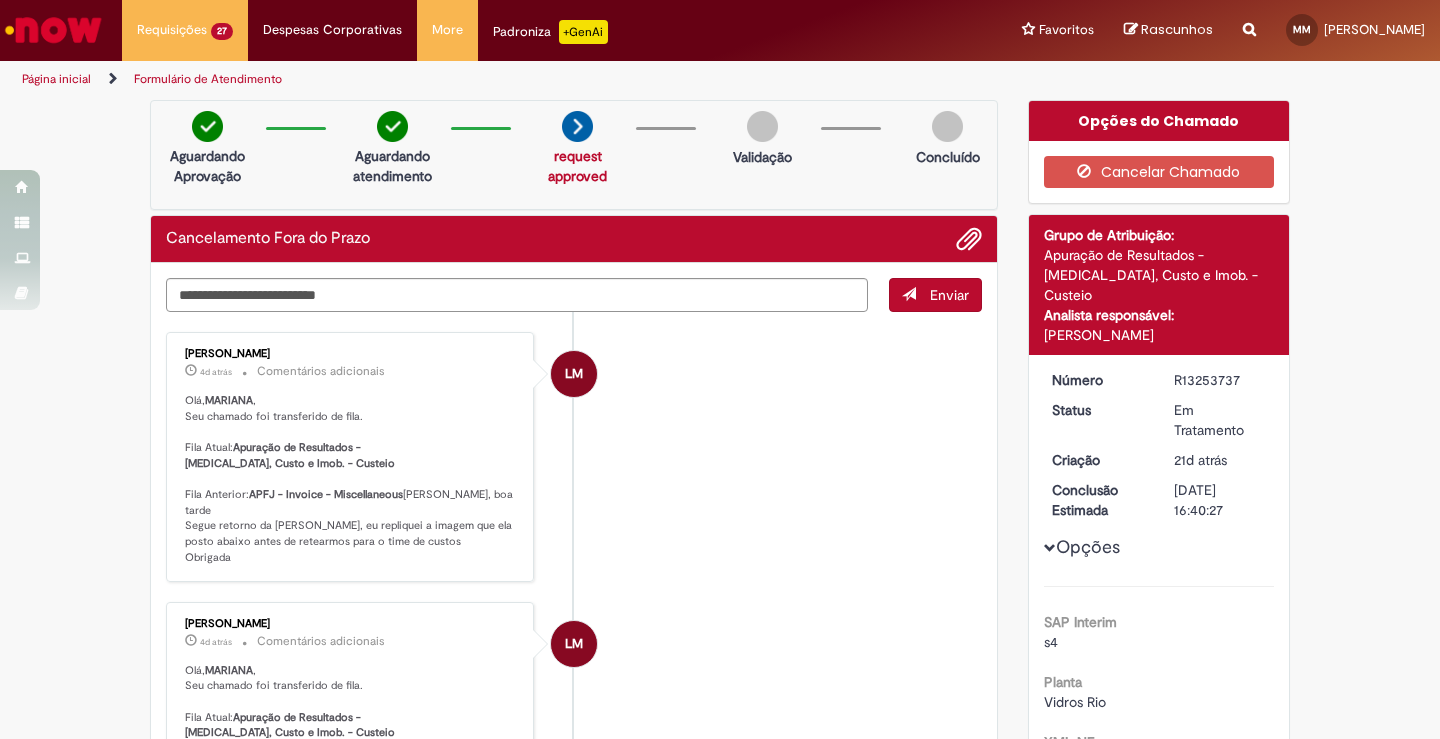 click on "Verificar Código de Barras
Aguardando Aprovação
Aguardando atendimento
request approved
request approved
Validação
Concluído
Cancelamento Fora do Prazo
Enviar
LM
[PERSON_NAME]
4d atrás 4 dias atrás     Comentários adicionais
[PERSON_NAME] ,  Seu chamado foi transferido de fila. Fila Atual:  Apuração de Resultados - [MEDICAL_DATA], Custo e Imob. - Custeio Fila Anterior:  APFJ - Invoice - Miscellaneous" at bounding box center [574, 2735] 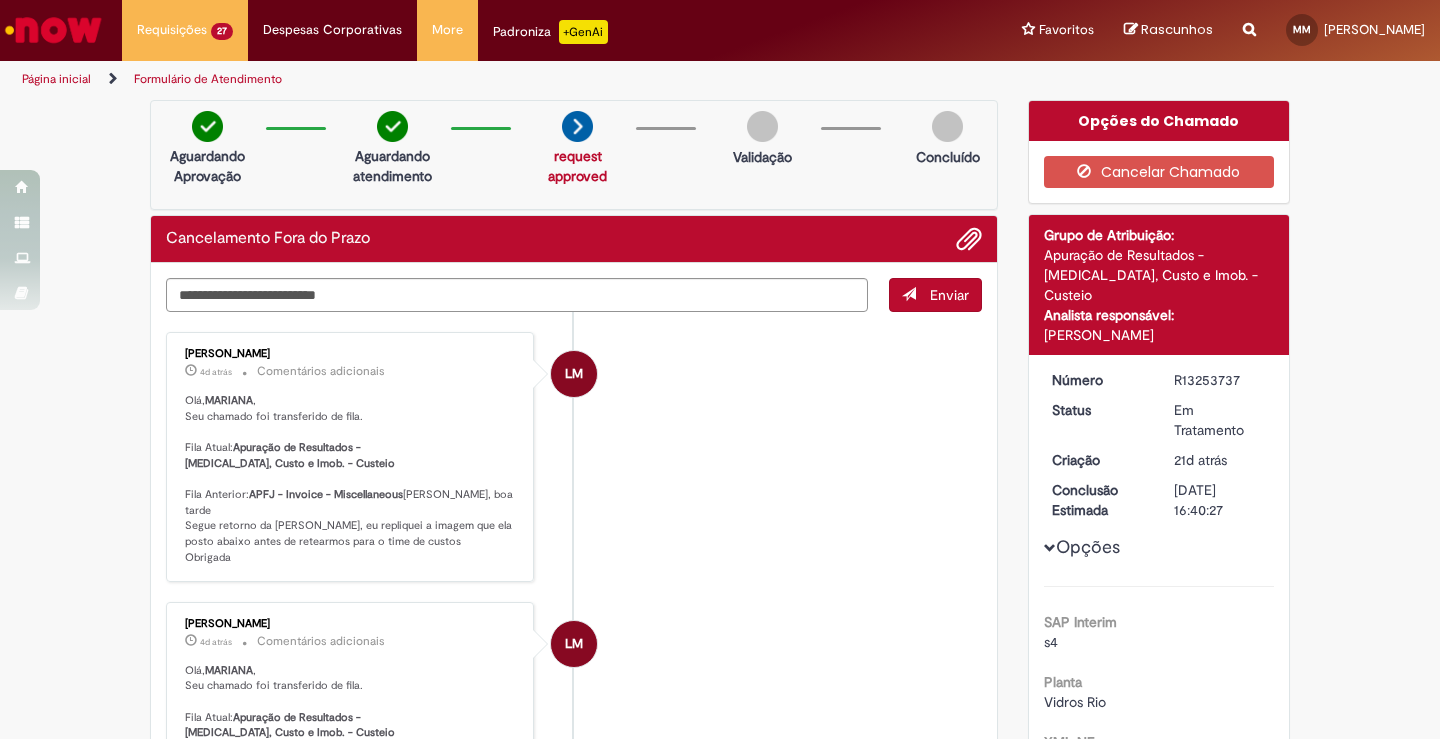 scroll, scrollTop: 200, scrollLeft: 0, axis: vertical 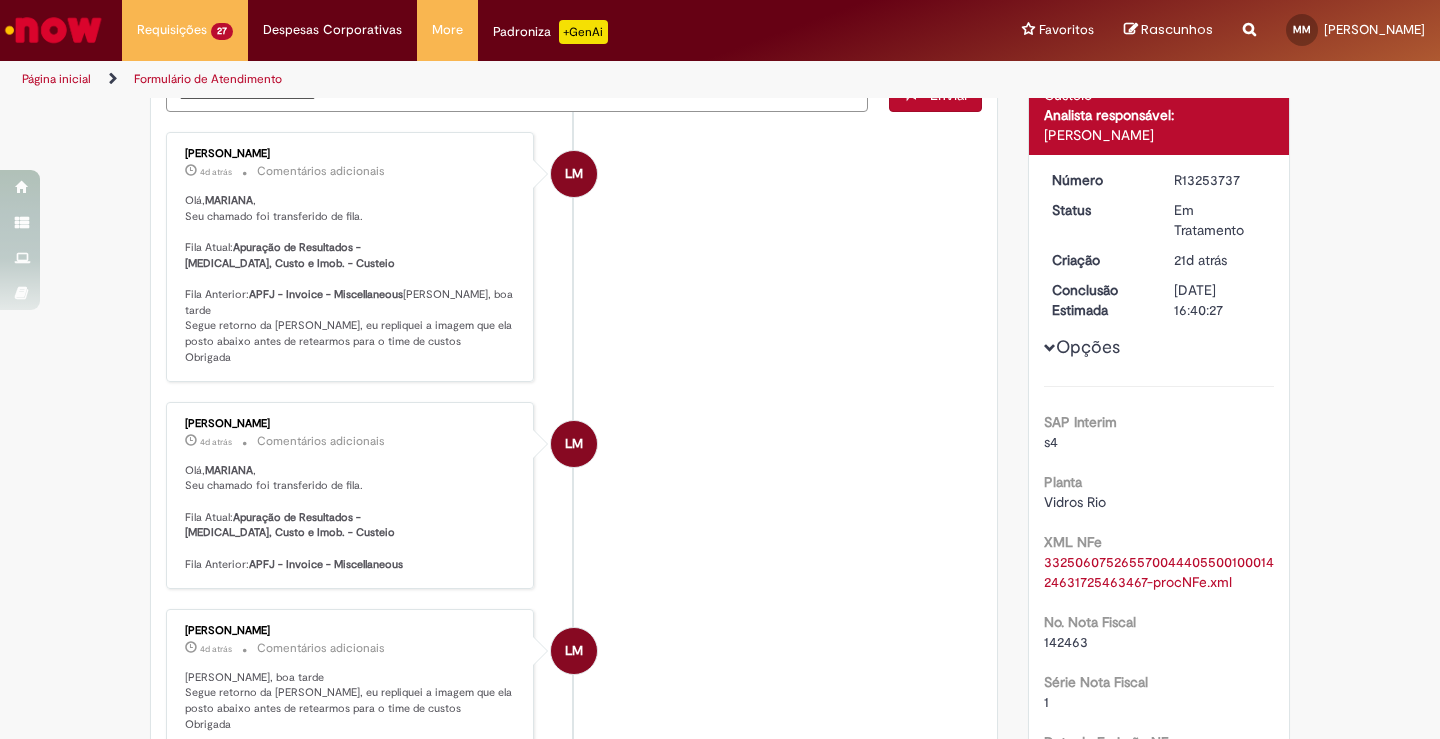 click on "Verificar Código de Barras
Aguardando Aprovação
Aguardando atendimento
request approved
request approved
Validação
Concluído
Cancelamento Fora do Prazo
Enviar
LM
[PERSON_NAME]
4d atrás 4 dias atrás     Comentários adicionais
[PERSON_NAME] ,  Seu chamado foi transferido de fila. Fila Atual:  Apuração de Resultados - [MEDICAL_DATA], Custo e Imob. - Custeio Fila Anterior:  APFJ - Invoice - Miscellaneous" at bounding box center (720, 2535) 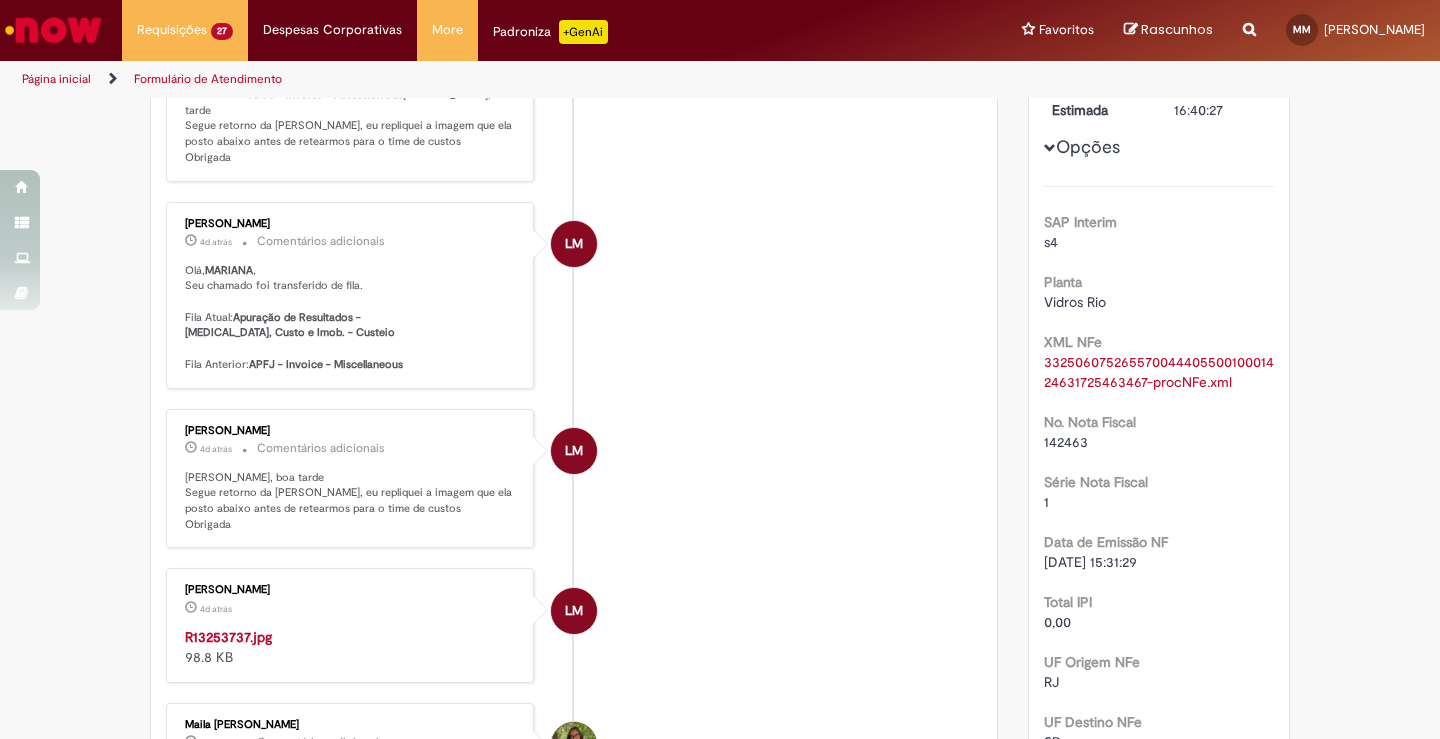 scroll, scrollTop: 600, scrollLeft: 0, axis: vertical 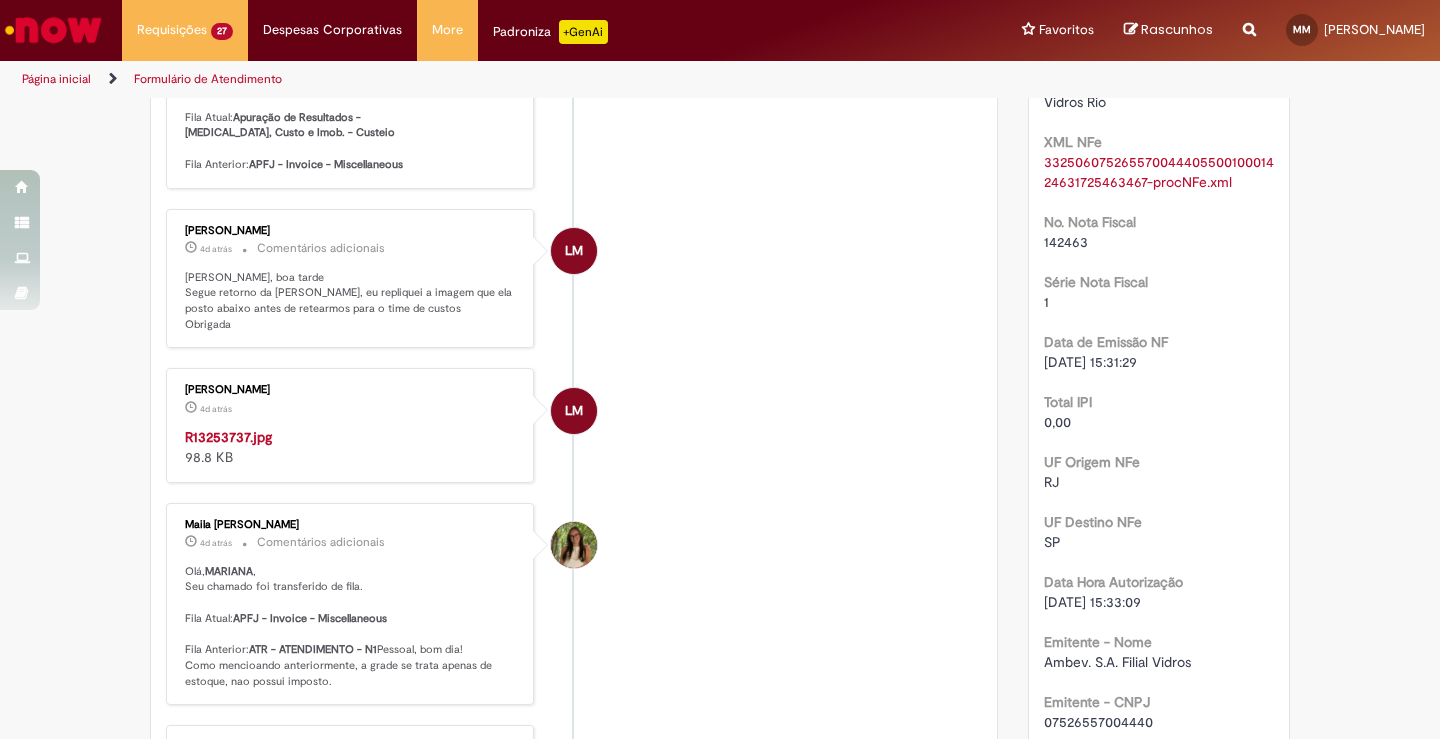 click at bounding box center [351, 427] 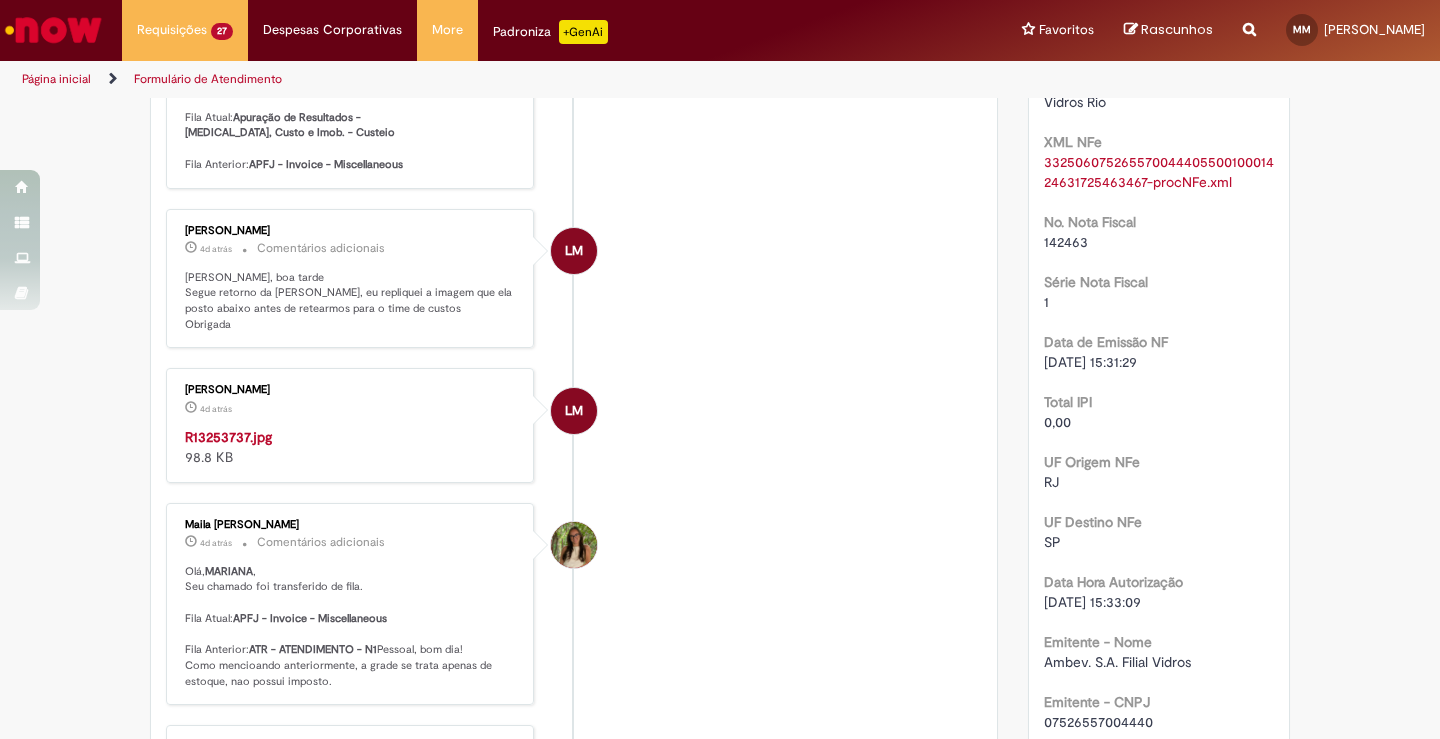 click on "LM
[PERSON_NAME]
4d atrás 4 dias atrás     Comentários adicionais
[PERSON_NAME] ,  Seu chamado foi transferido de fila. Fila Atual:  Apuração de Resultados - [MEDICAL_DATA], Custo e Imob. - Custeio Fila Anterior:  APFJ - Invoice - Miscellaneous
[PERSON_NAME], boa tarde
Segue retorno da [PERSON_NAME], eu repliquei a imagem que ela posto abaixo antes de retearmos para o time de custos
Obrigada
LM
[PERSON_NAME]
4d atrás 4 dias atrás     Comentários adicionais
[PERSON_NAME] ,  Seu chamado foi transferido de fila. Fila Atual:  Fila Anterior:" at bounding box center (574, 2218) 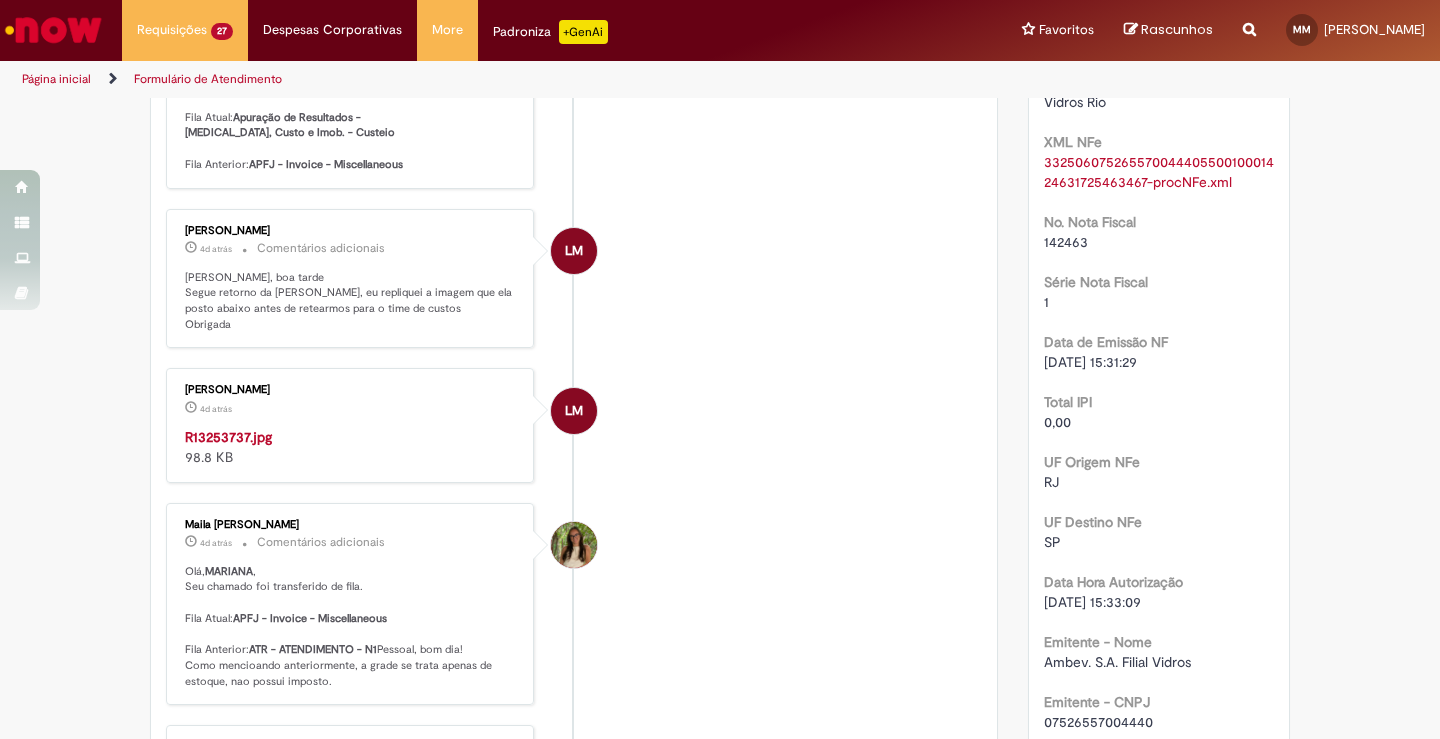 click at bounding box center (351, 427) 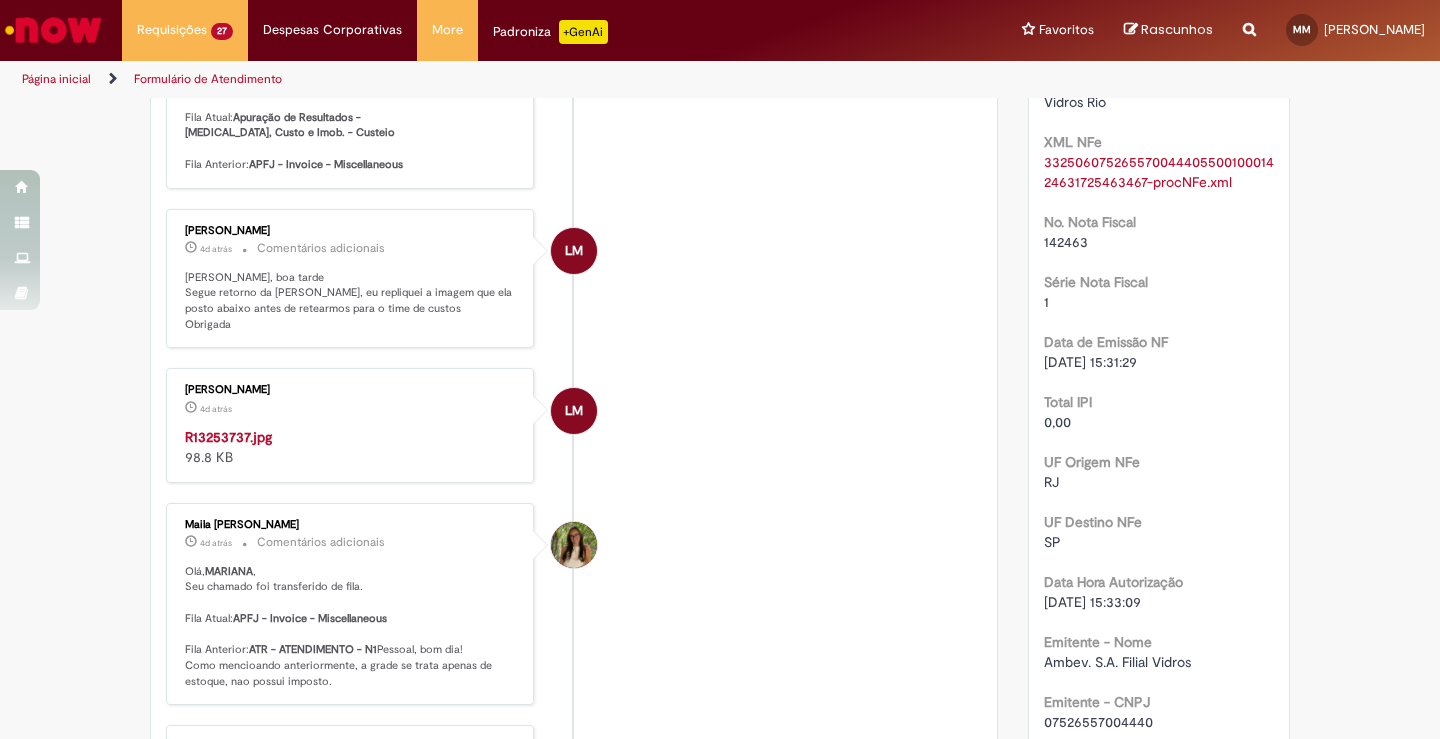 click on "No. Nota Fiscal" at bounding box center (1090, 222) 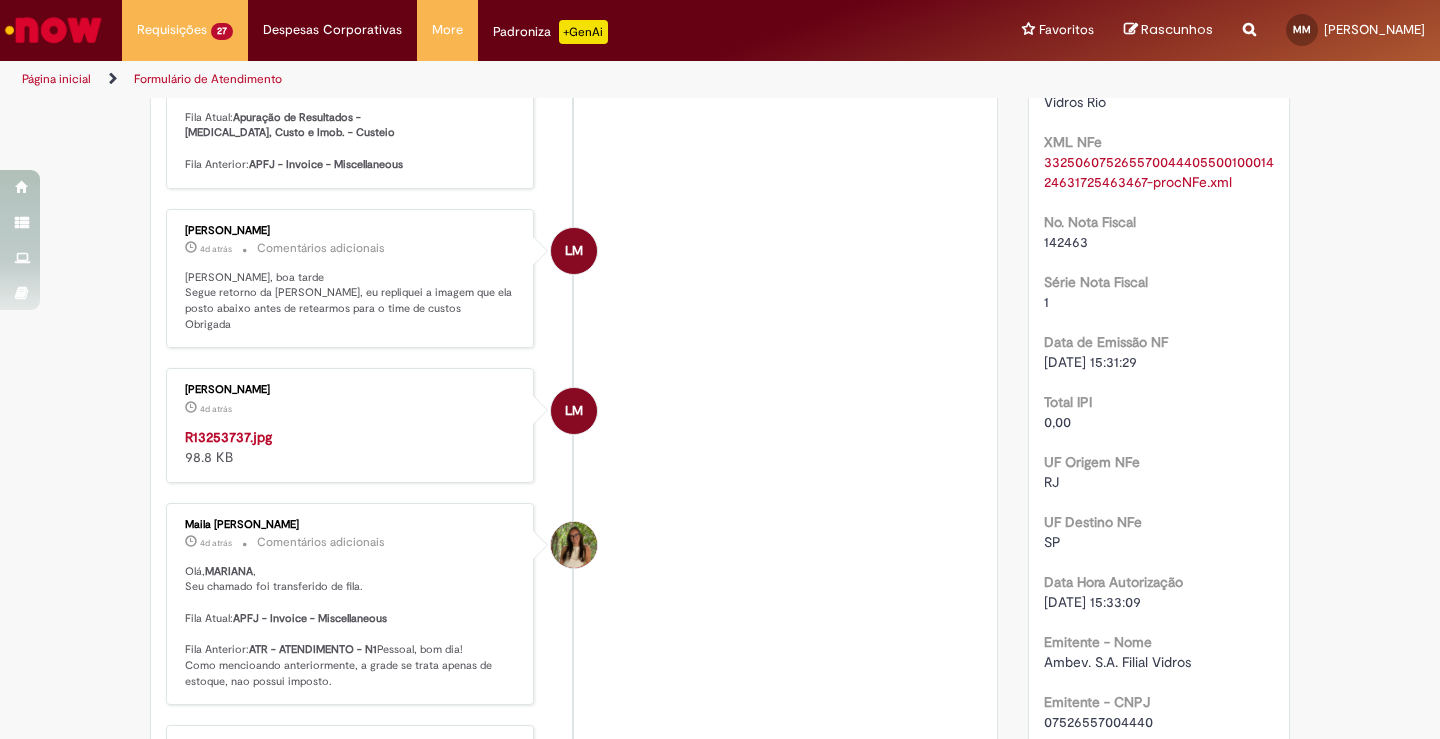 click on "LM
[PERSON_NAME]
4d atrás 4 dias atrás     Comentários adicionais
[PERSON_NAME], boa tarde
Segue retorno da [PERSON_NAME], eu repliquei a imagem que ela posto abaixo antes de retearmos para o time de custos
Obrigada" at bounding box center (574, 279) 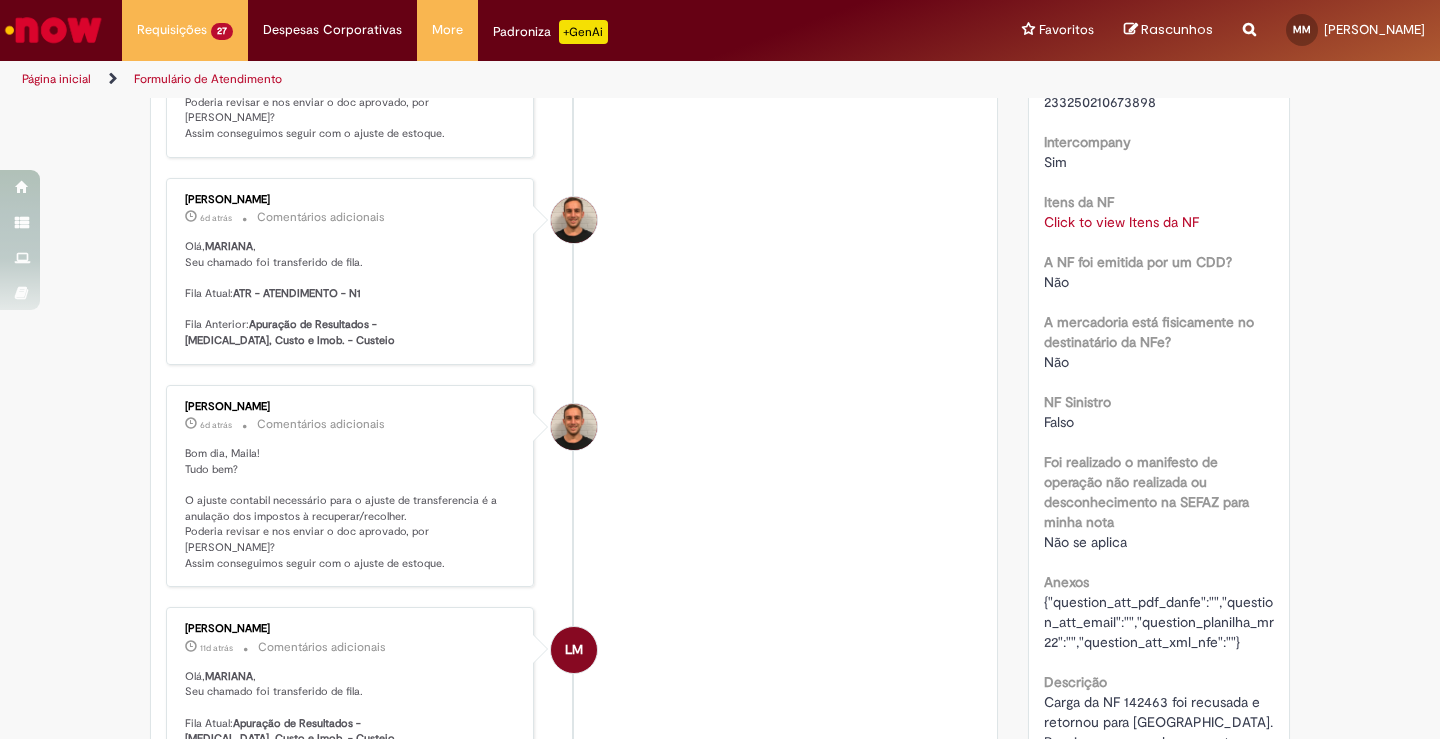 scroll, scrollTop: 2000, scrollLeft: 0, axis: vertical 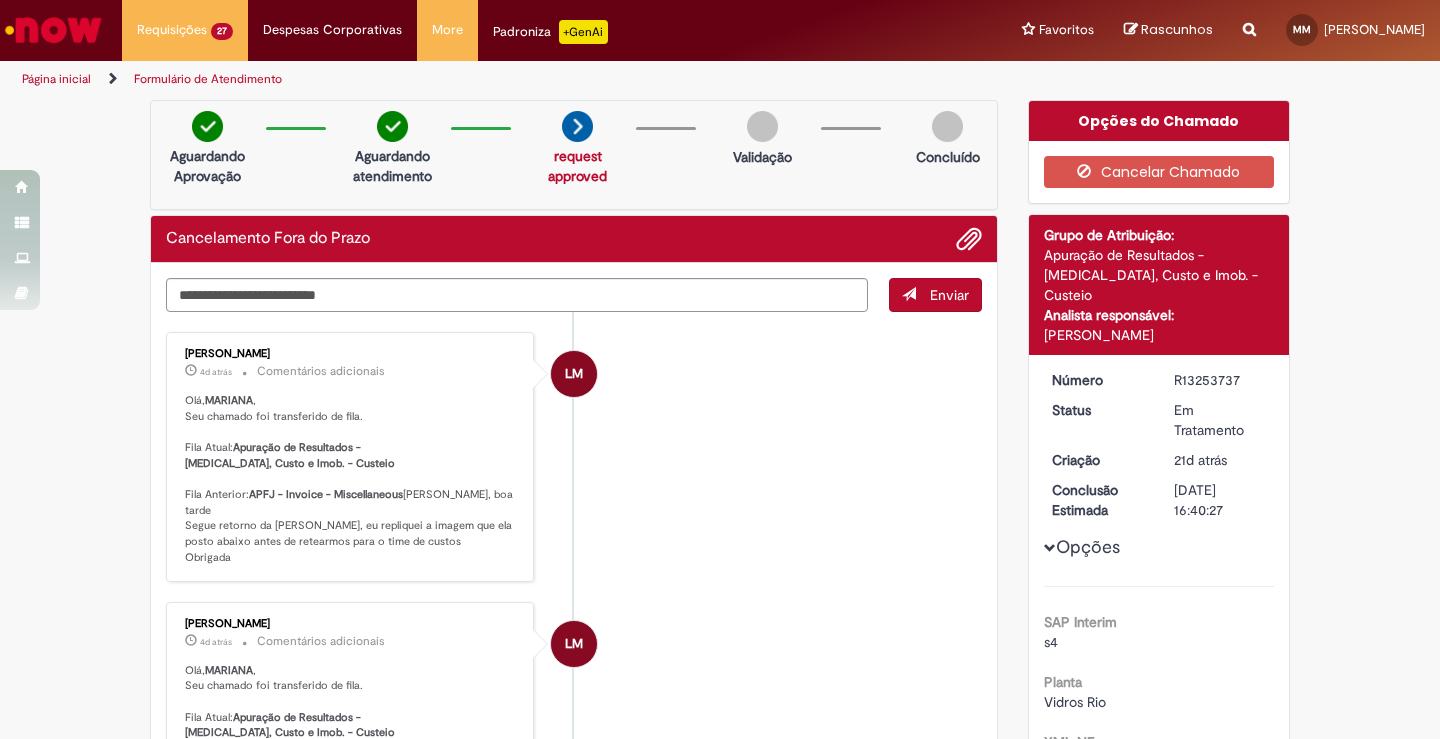 drag, startPoint x: 79, startPoint y: 447, endPoint x: 133, endPoint y: 438, distance: 54.74486 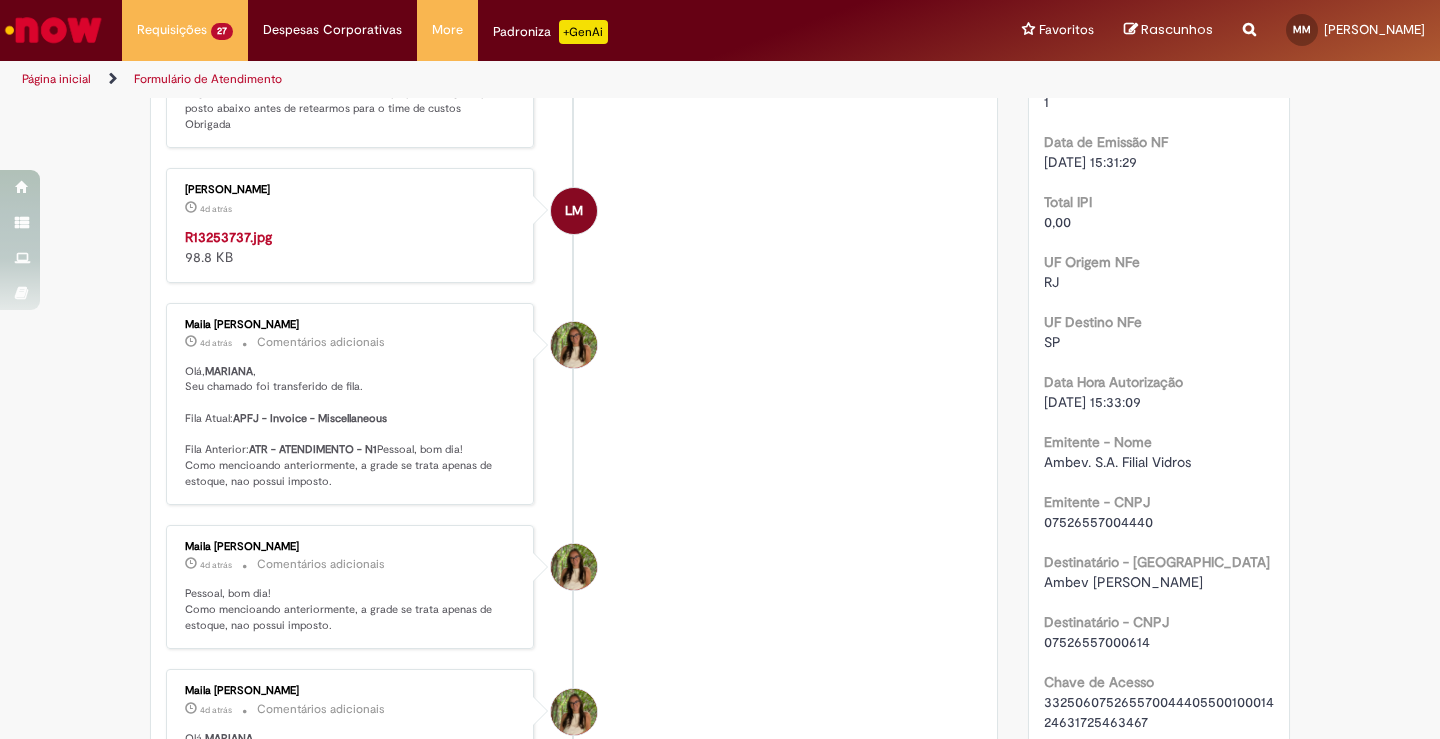 scroll, scrollTop: 900, scrollLeft: 0, axis: vertical 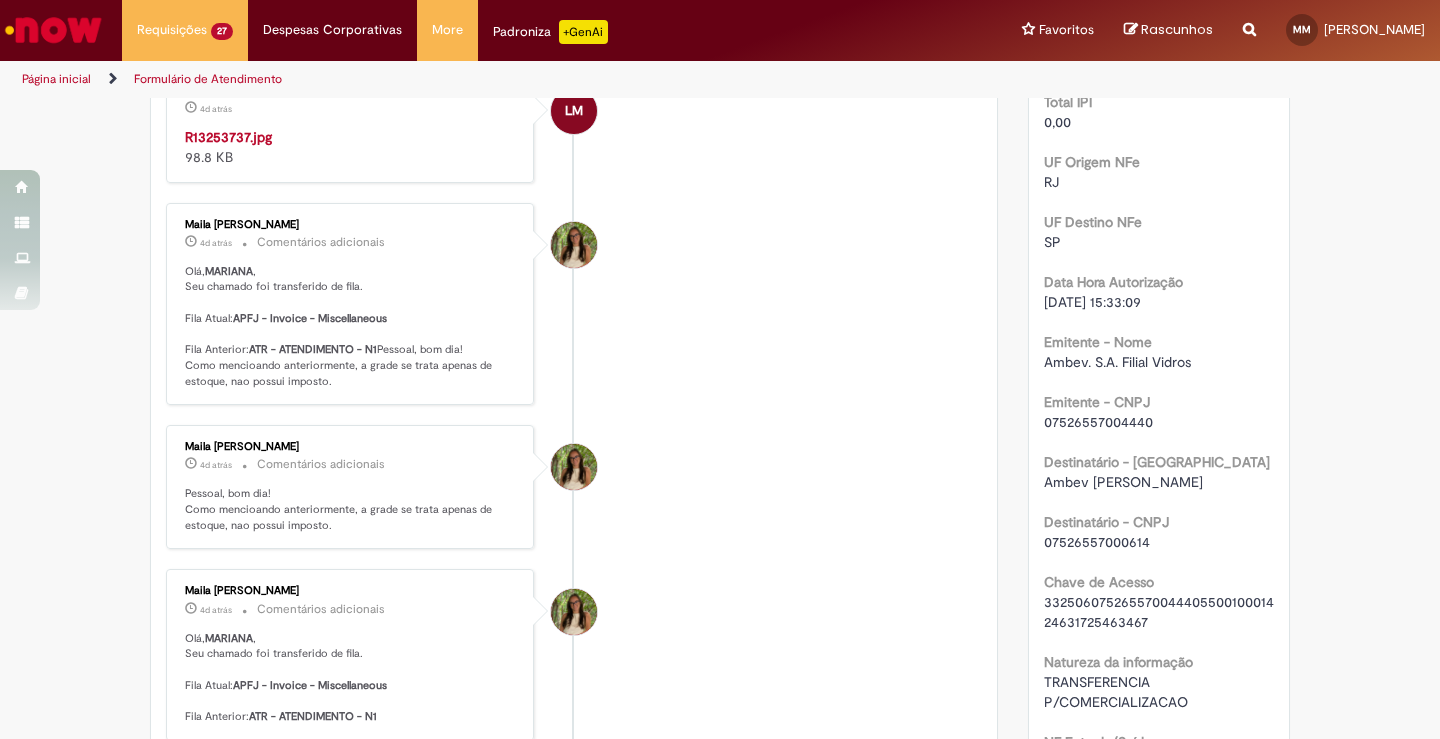click on "Verificar Código de Barras
Aguardando Aprovação
Aguardando atendimento
request approved
request approved
Validação
Concluído
Cancelamento Fora do Prazo
Enviar
LM
[PERSON_NAME]
4d atrás 4 dias atrás     Comentários adicionais
[PERSON_NAME] ,  Seu chamado foi transferido de fila. Fila Atual:  Apuração de Resultados - [MEDICAL_DATA], Custo e Imob. - Custeio Fila Anterior:  APFJ - Invoice - Miscellaneous" at bounding box center (574, 1835) 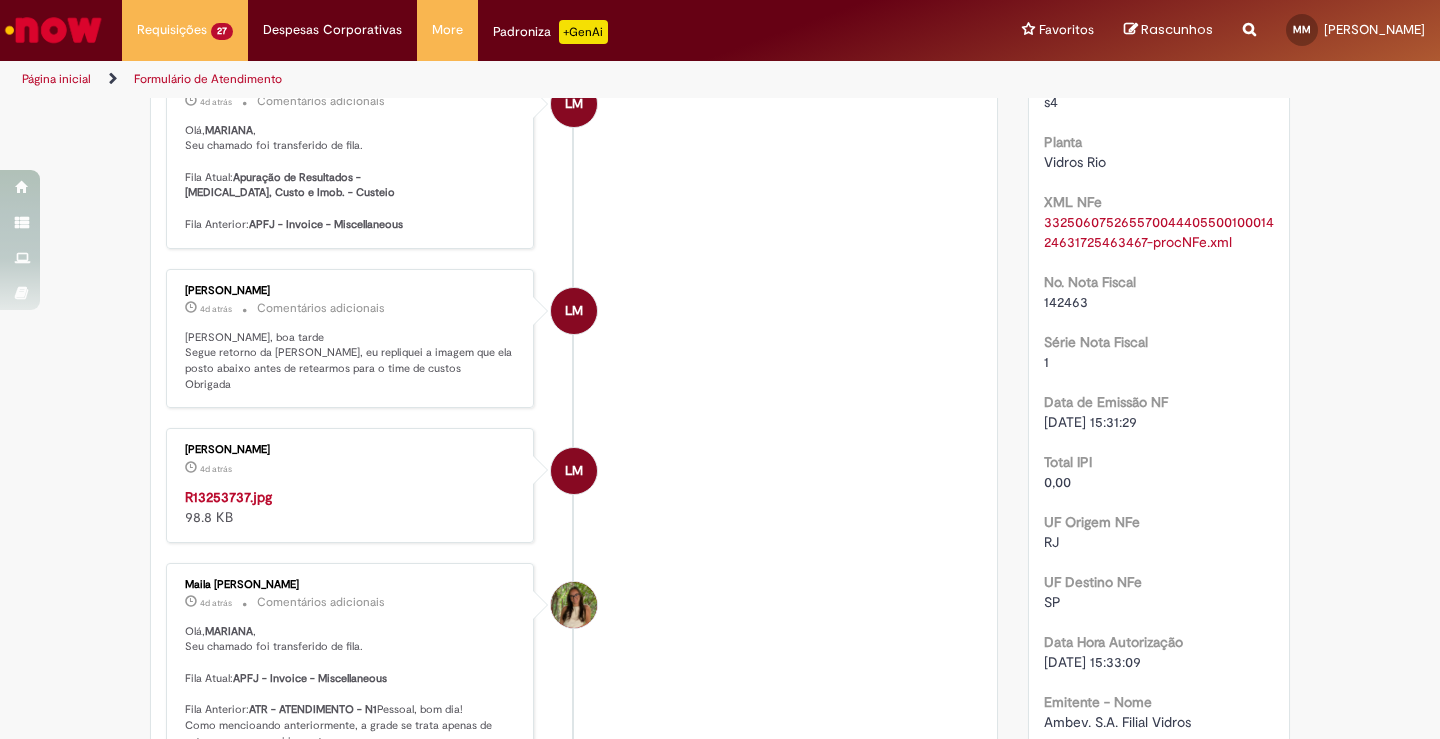 scroll, scrollTop: 0, scrollLeft: 0, axis: both 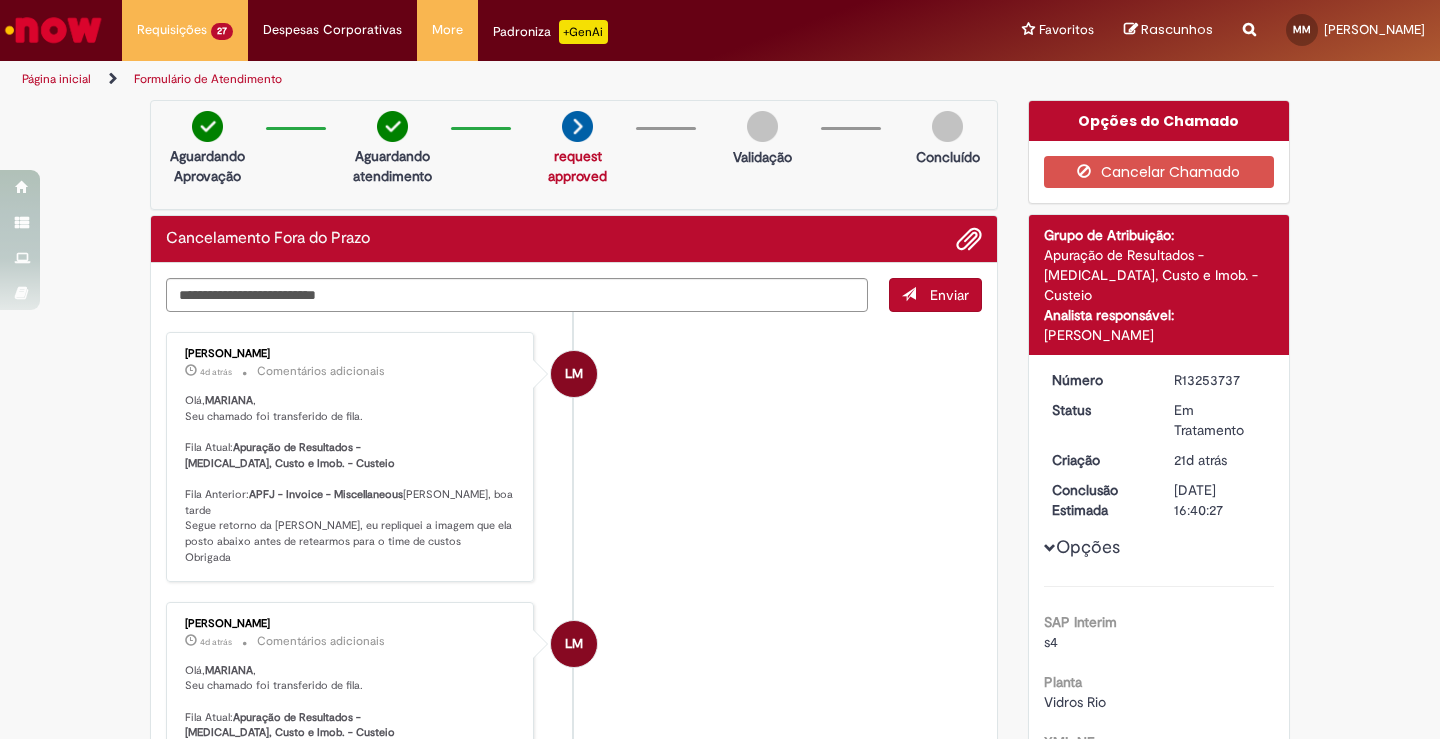click on "Verificar Código de Barras
Aguardando Aprovação
Aguardando atendimento
request approved
request approved
Validação
Concluído
Cancelamento Fora do Prazo
Enviar
LM
[PERSON_NAME]
4d atrás 4 dias atrás     Comentários adicionais
[PERSON_NAME] ,  Seu chamado foi transferido de fila. Fila Atual:  Apuração de Resultados - [MEDICAL_DATA], Custo e Imob. - Custeio Fila Anterior:  APFJ - Invoice - Miscellaneous" at bounding box center [720, 2735] 